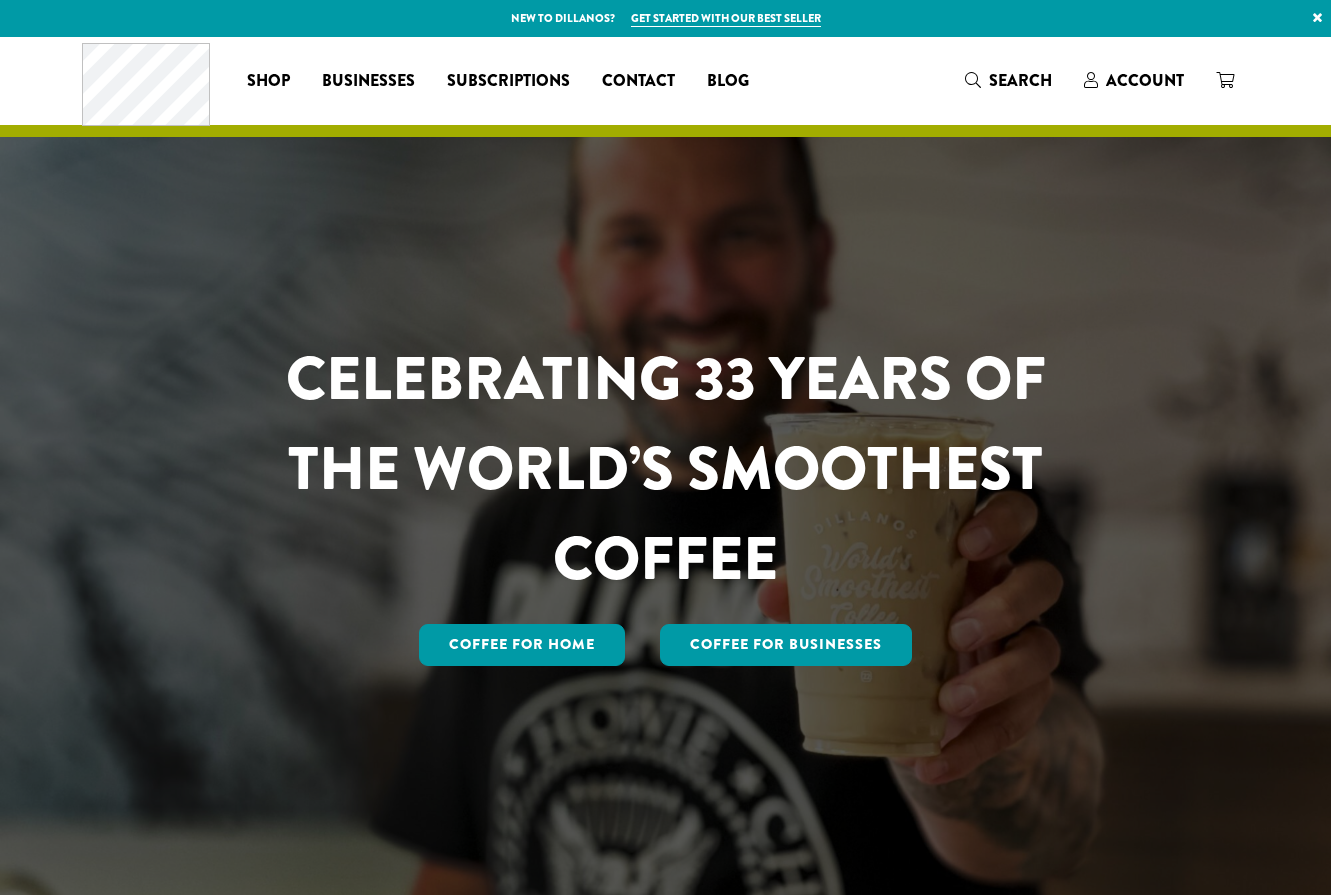 scroll, scrollTop: 0, scrollLeft: 0, axis: both 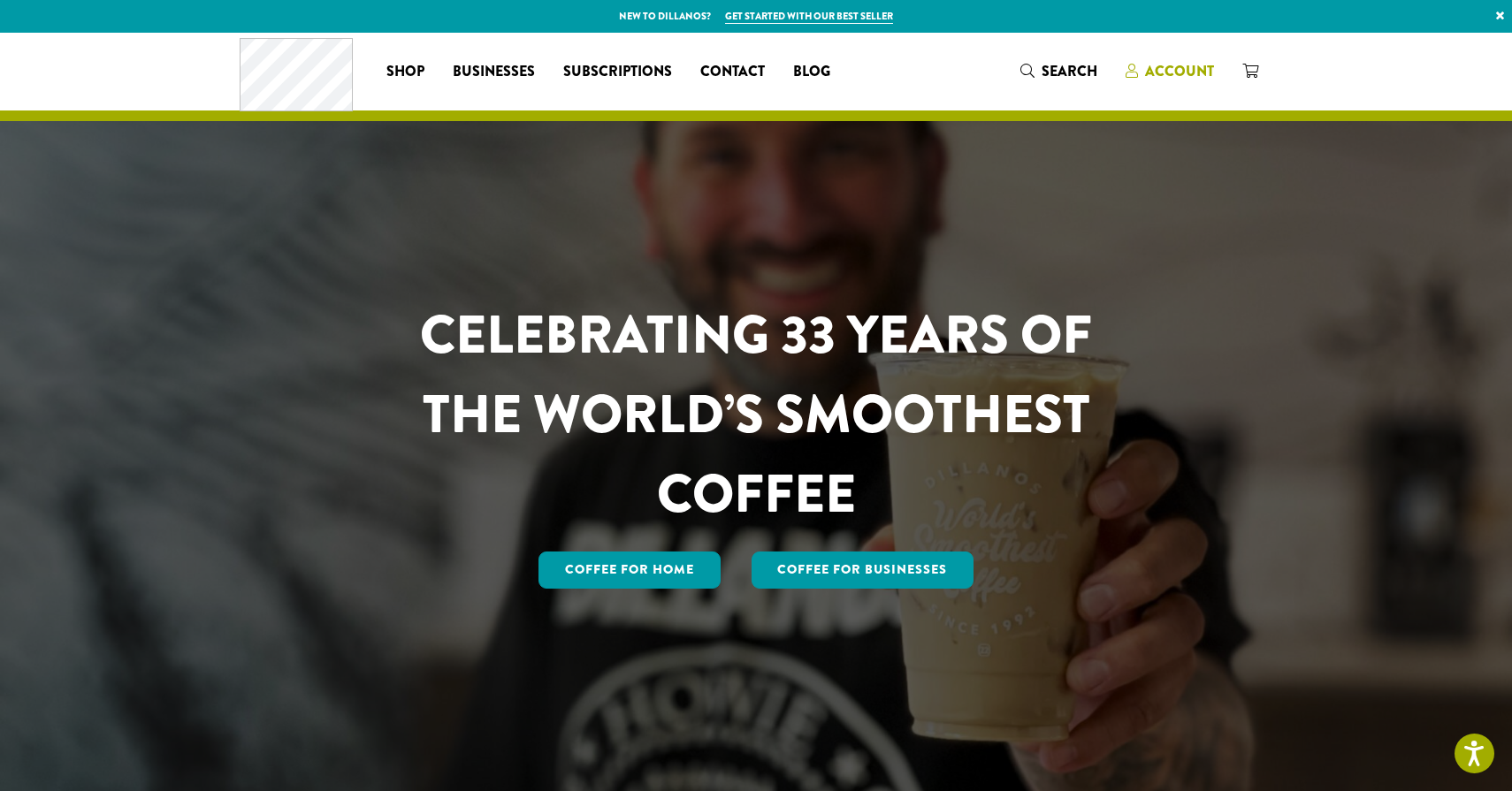 click on "Account" at bounding box center [1170, 72] 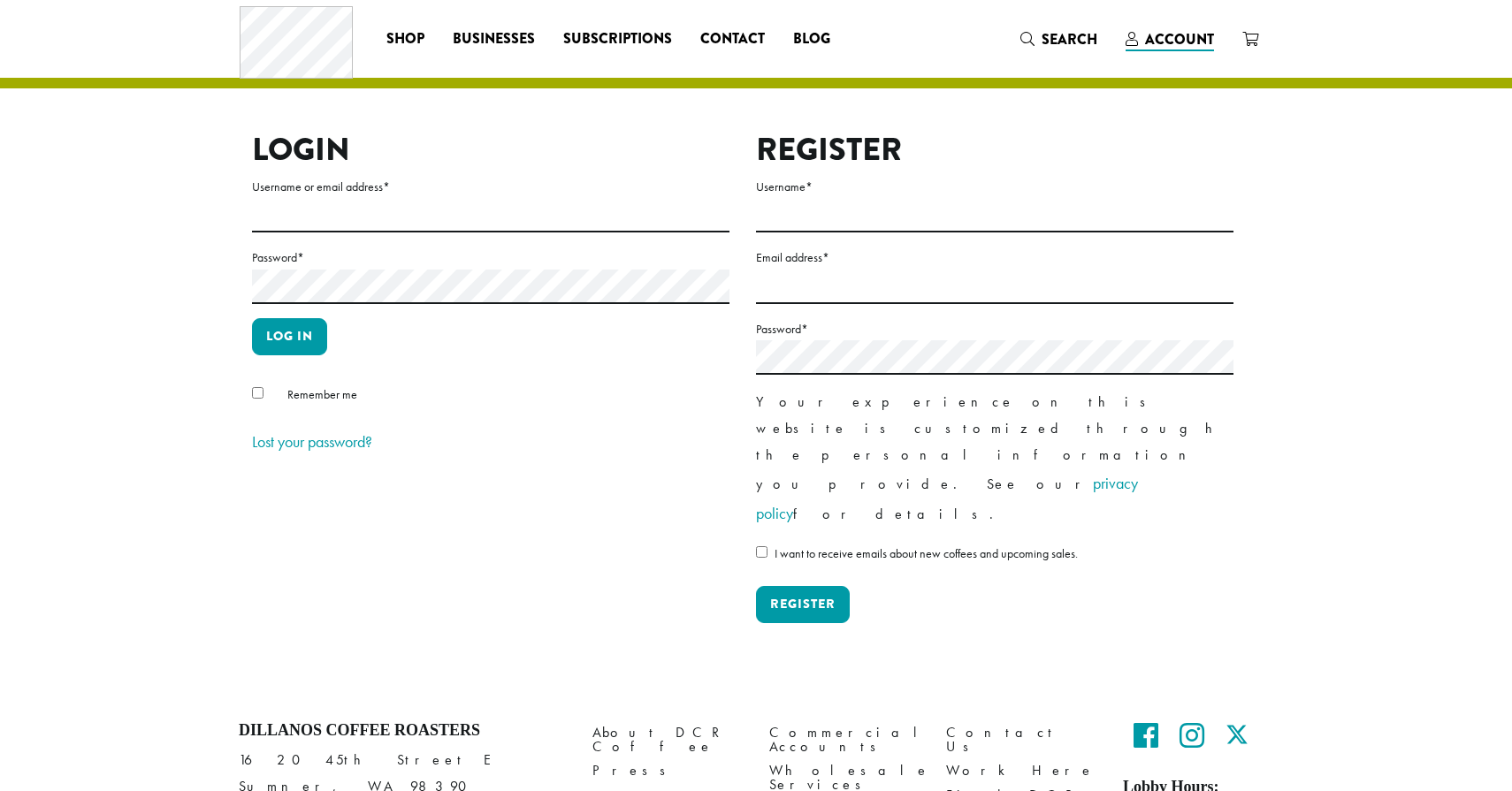 scroll, scrollTop: 0, scrollLeft: 0, axis: both 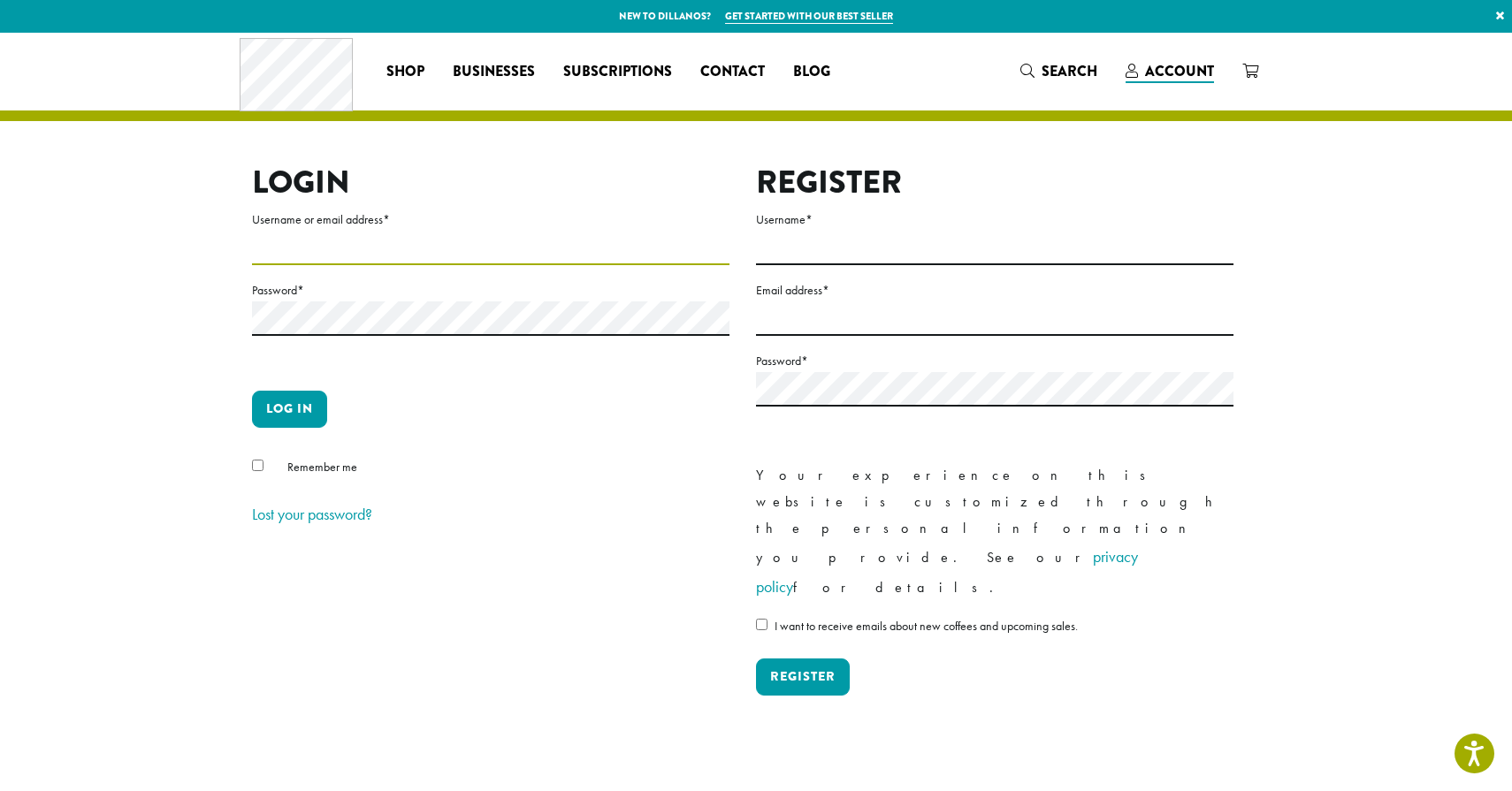 click on "Username or email address  *" at bounding box center [491, 247] 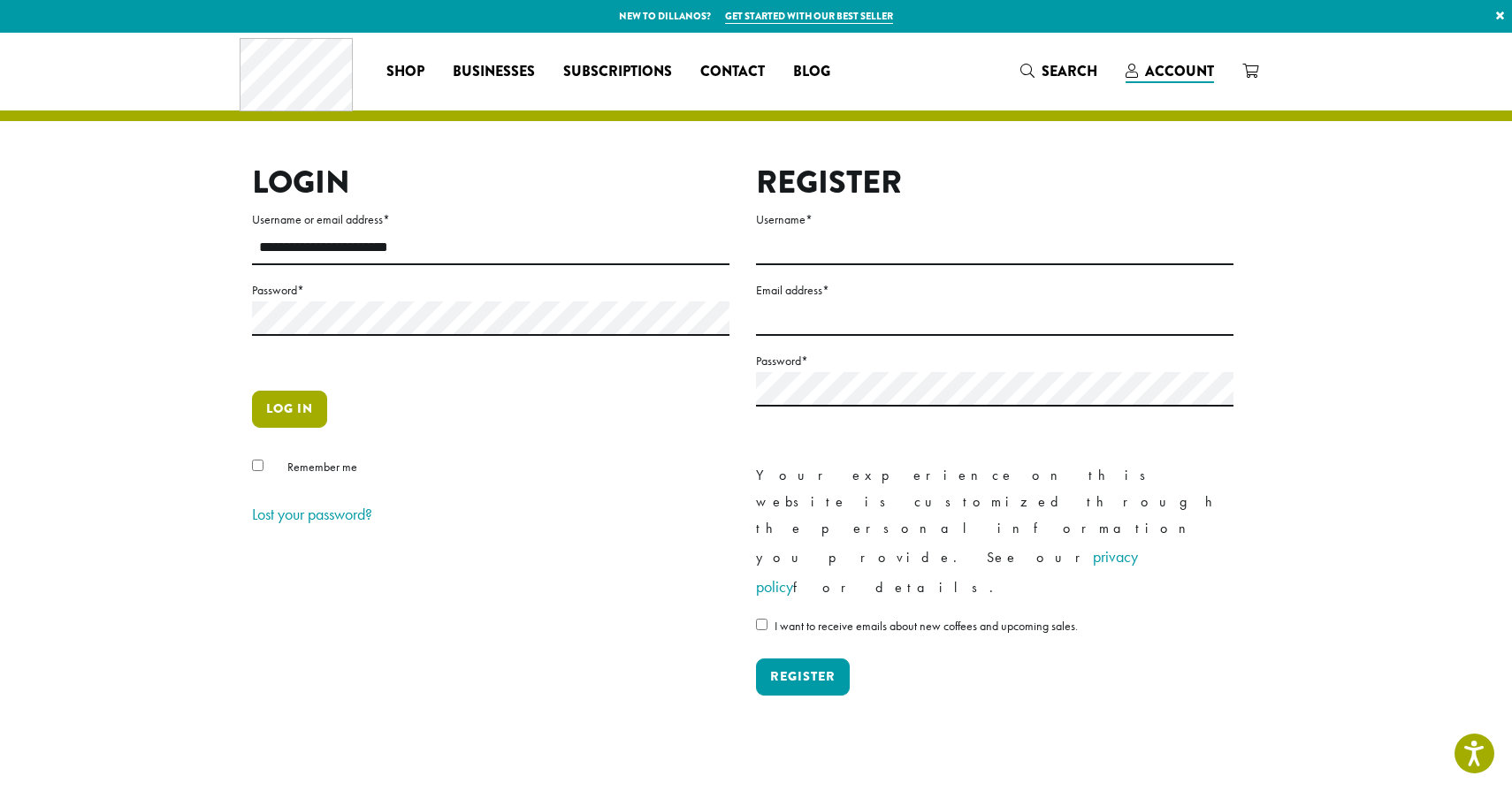 click on "Log in" at bounding box center [289, 409] 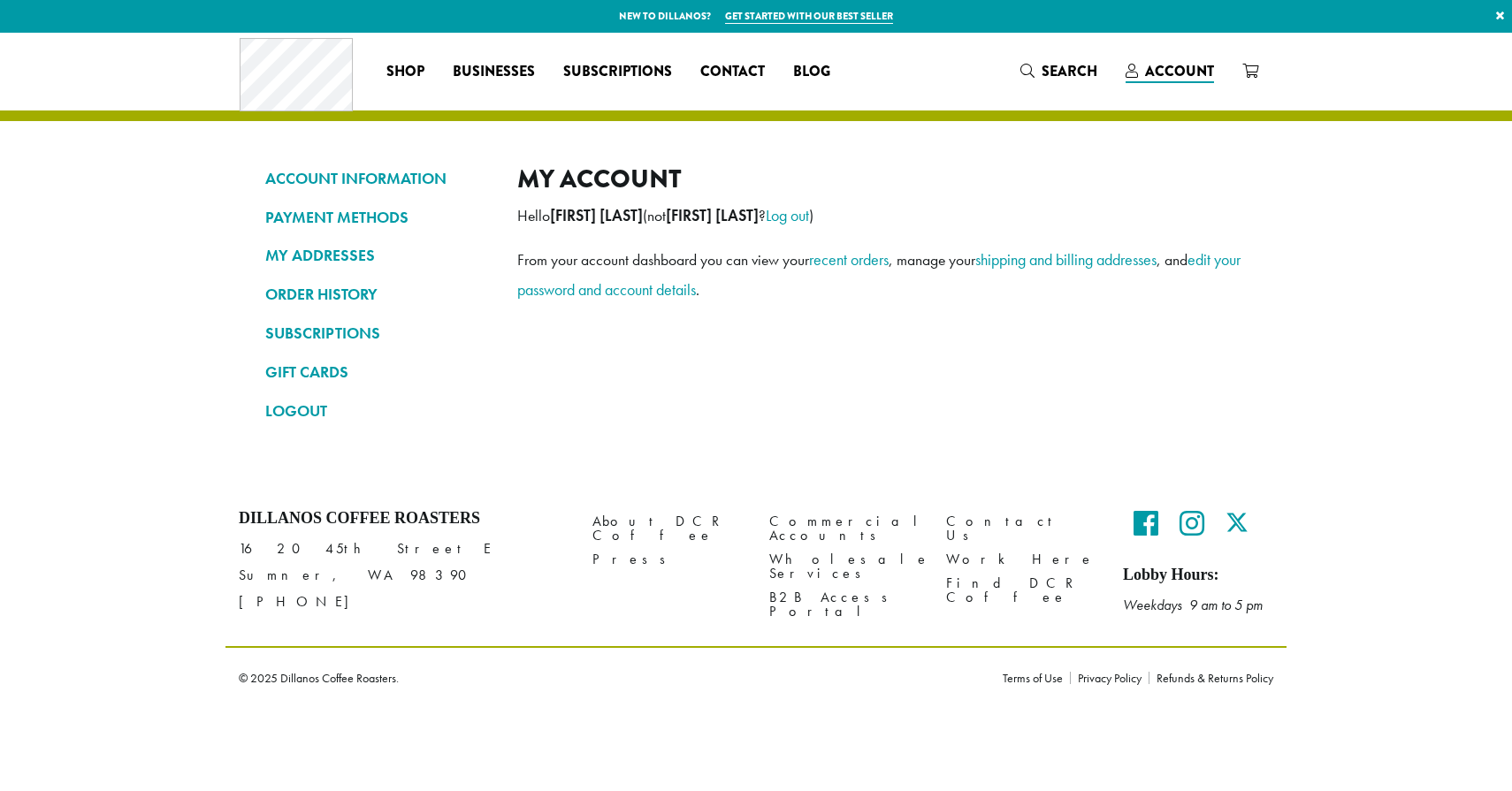 scroll, scrollTop: 0, scrollLeft: 0, axis: both 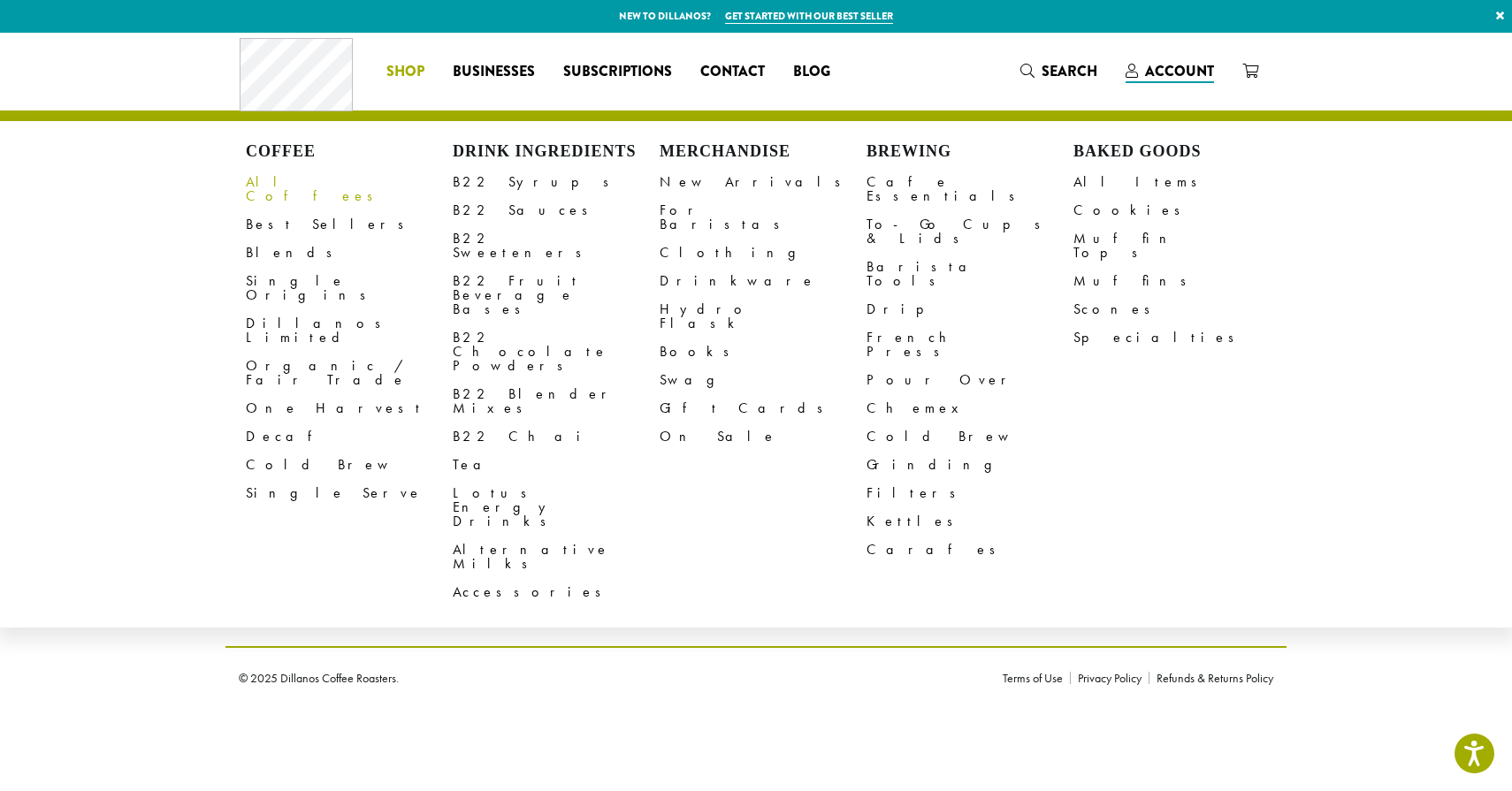 click on "All Coffees" at bounding box center (349, 189) 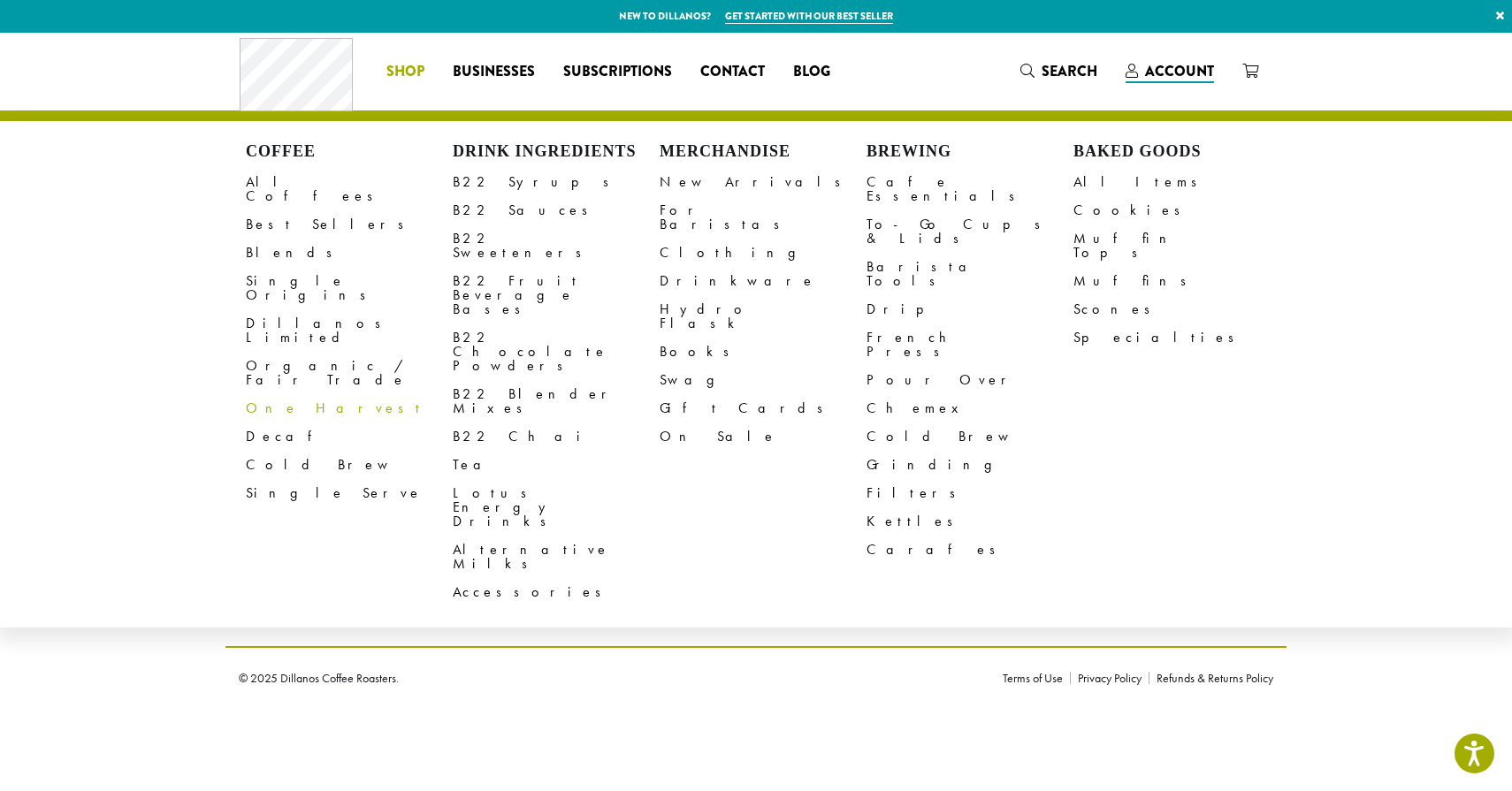 click on "Coffee All Coffees
Best Sellers
Blends
Single Origins
Dillanos Limited
Organic / Fair Trade
One Harvest
Decaf
Cold Brew
Single Serve
Drink Ingredients B22 Syrups
B22 Sauces
B22 Sweeteners
B22 Fruit Beverage Bases
B22 Chocolate Powders
B22 Blender Mixes
B22 Chai
Tea
Lotus Energy Drinks
Alternative Milks
Accessories
Merchandise New Arrivals
For Baristas
Clothing
Drinkware
Hydro Flask
Books
Swag
Gift Cards
On Sale
Brewing Cafe Essentials
To-Go Cups & Lids
Barista Tools
Drip
French Press
Pour Over
Chemex
Cold Brew
Grinding
Filters
Kettles
Carafes
Baked Goods All Items
Cookies
Muffin Tops
Muffins
Scones
Specialties
Shop" at bounding box center (405, 72) 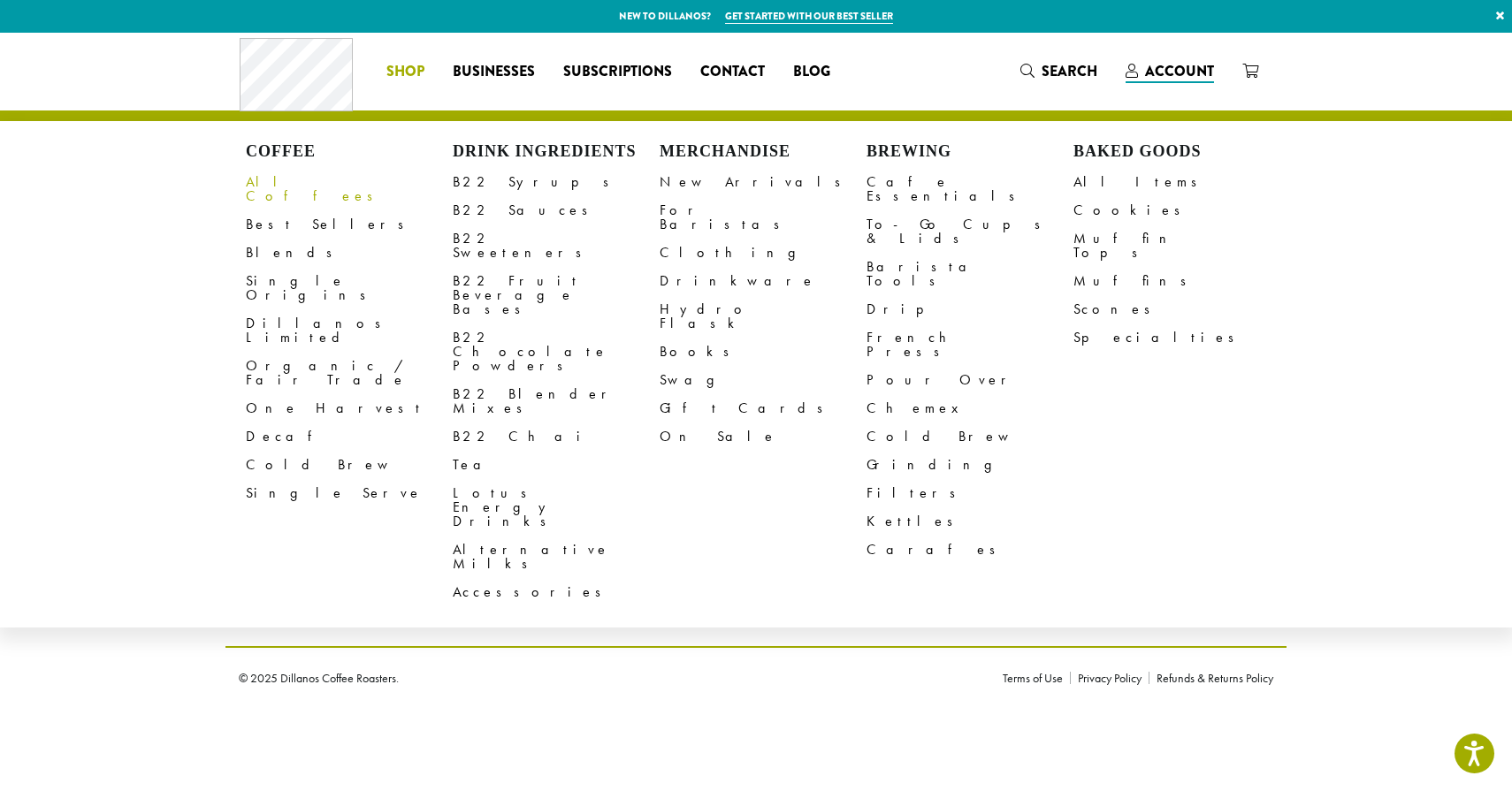 click on "All Coffees" at bounding box center [349, 189] 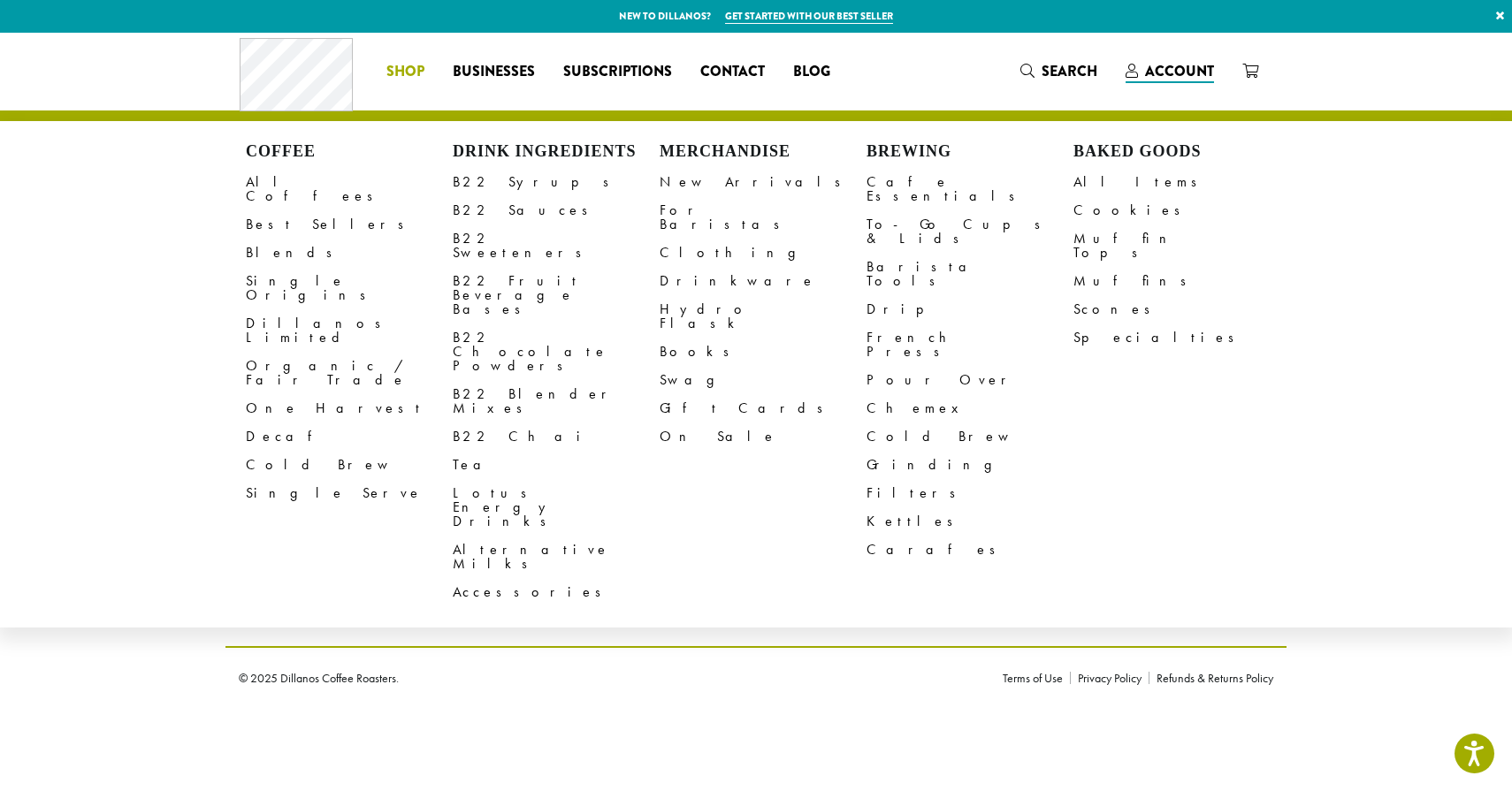 click on "Shop" at bounding box center (405, 72) 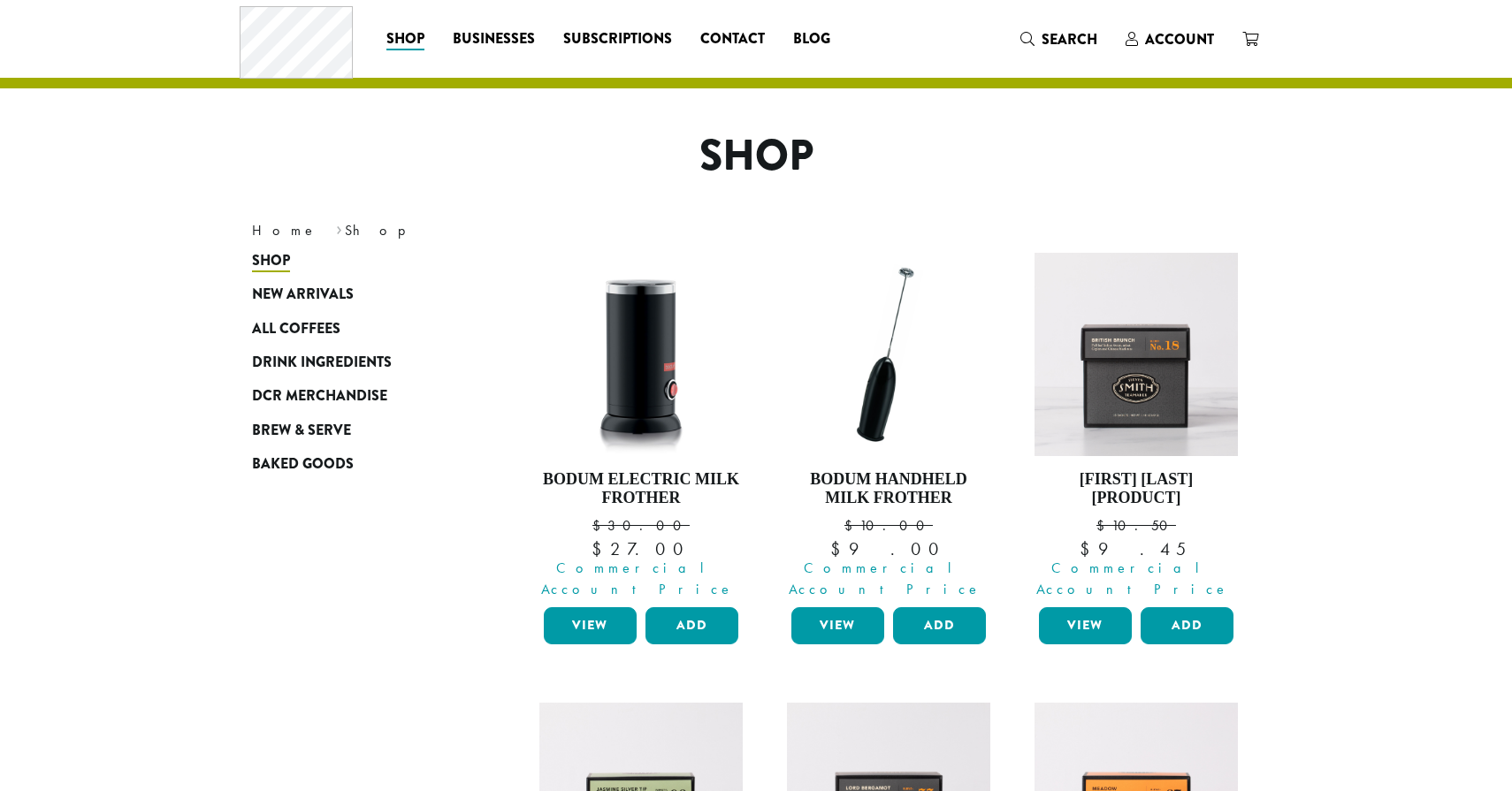 scroll, scrollTop: 0, scrollLeft: 0, axis: both 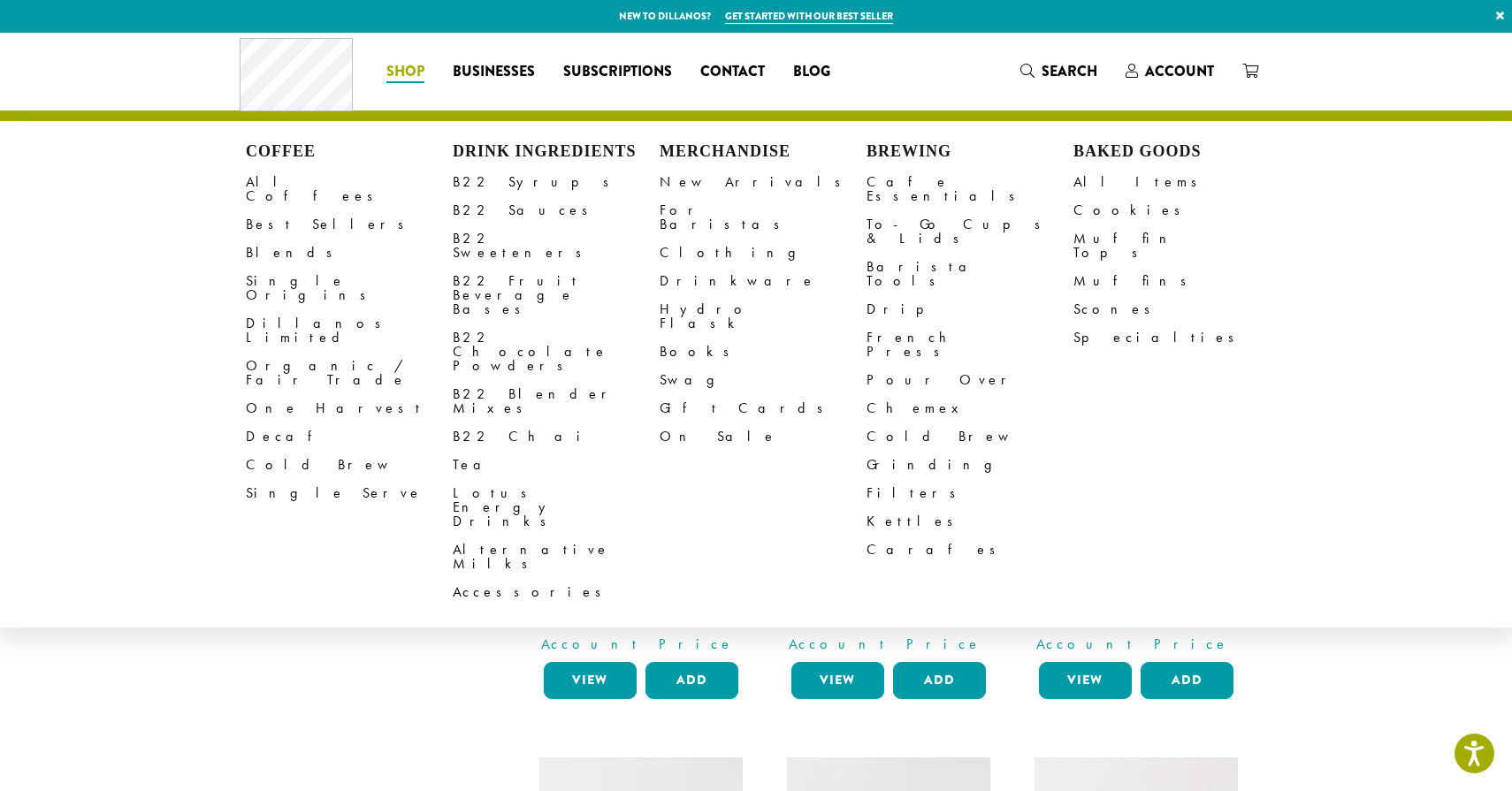 click on "Shop" at bounding box center [405, 72] 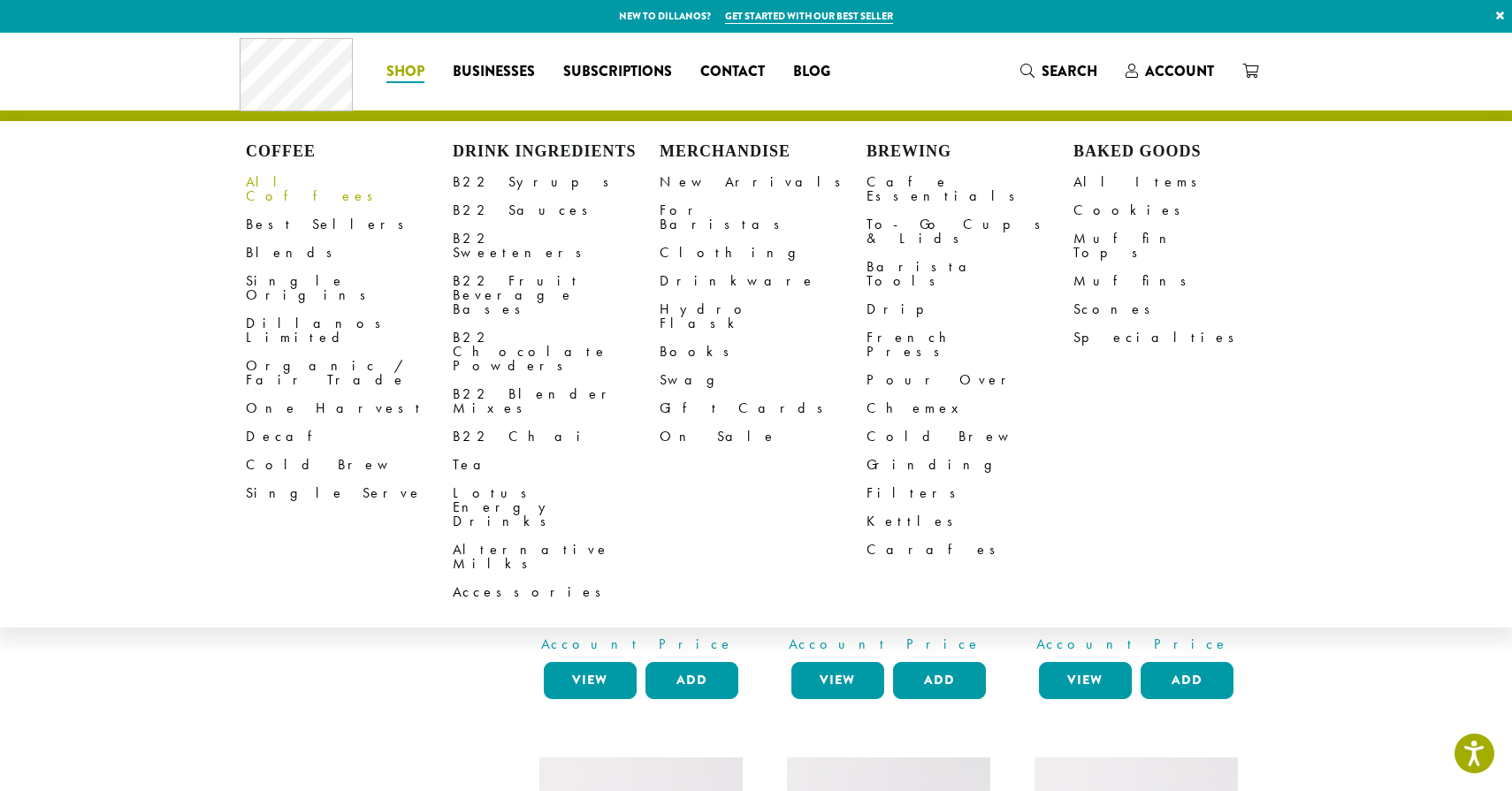 click on "All Coffees" at bounding box center (349, 189) 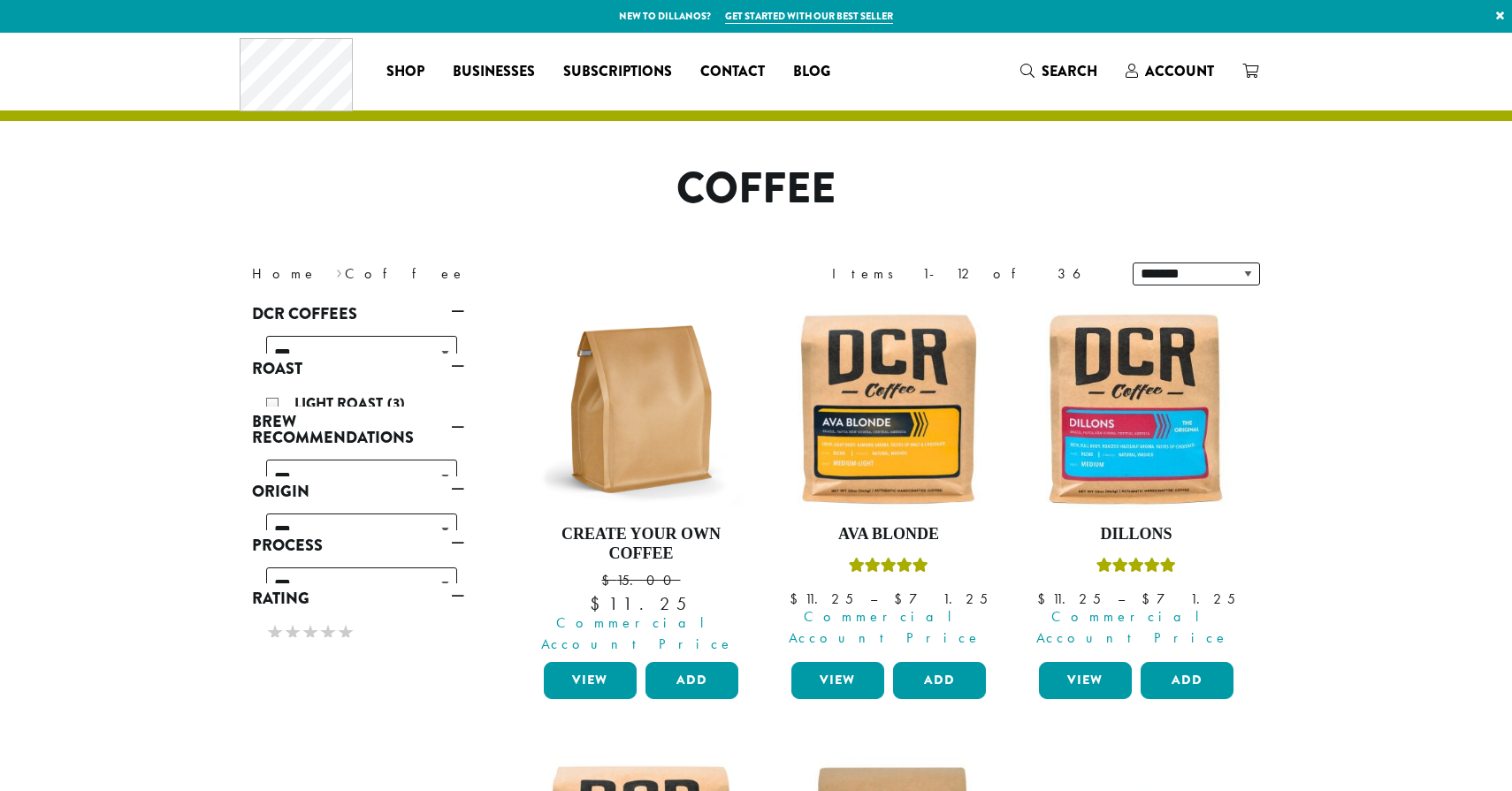 scroll, scrollTop: 0, scrollLeft: 0, axis: both 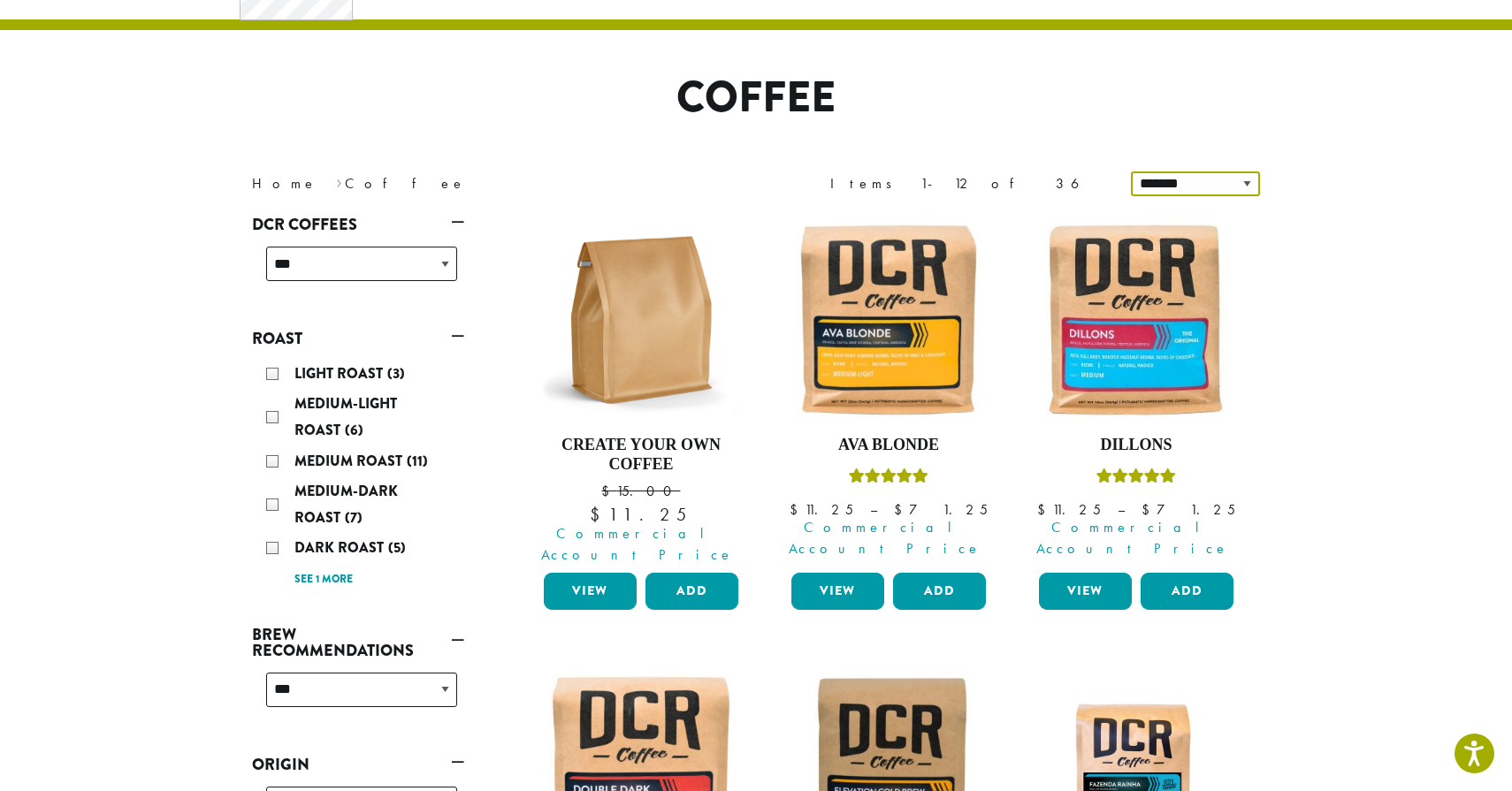 click on "**********" at bounding box center [1195, 184] 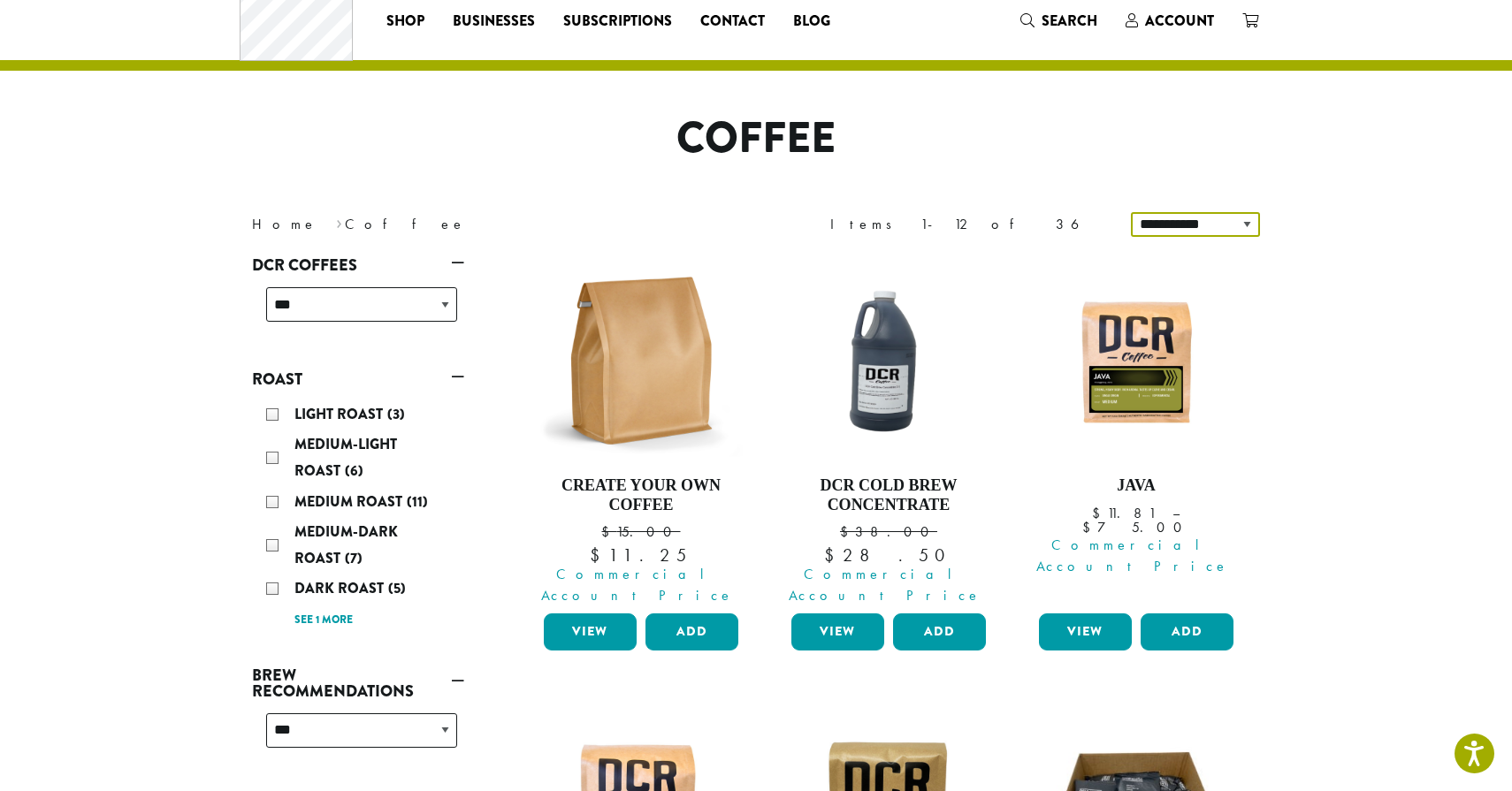 scroll, scrollTop: 0, scrollLeft: 0, axis: both 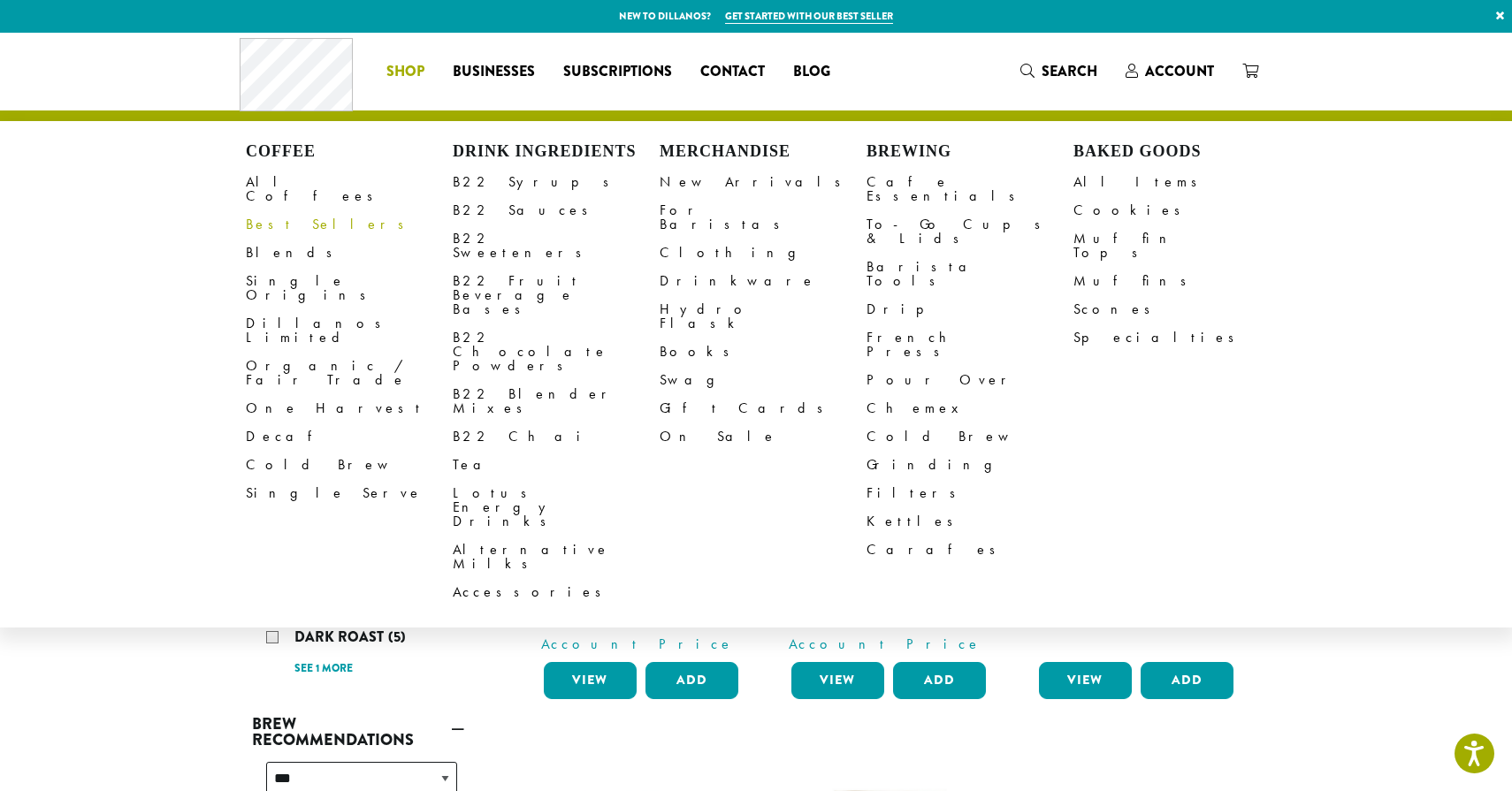 click on "Best Sellers" at bounding box center (349, 224) 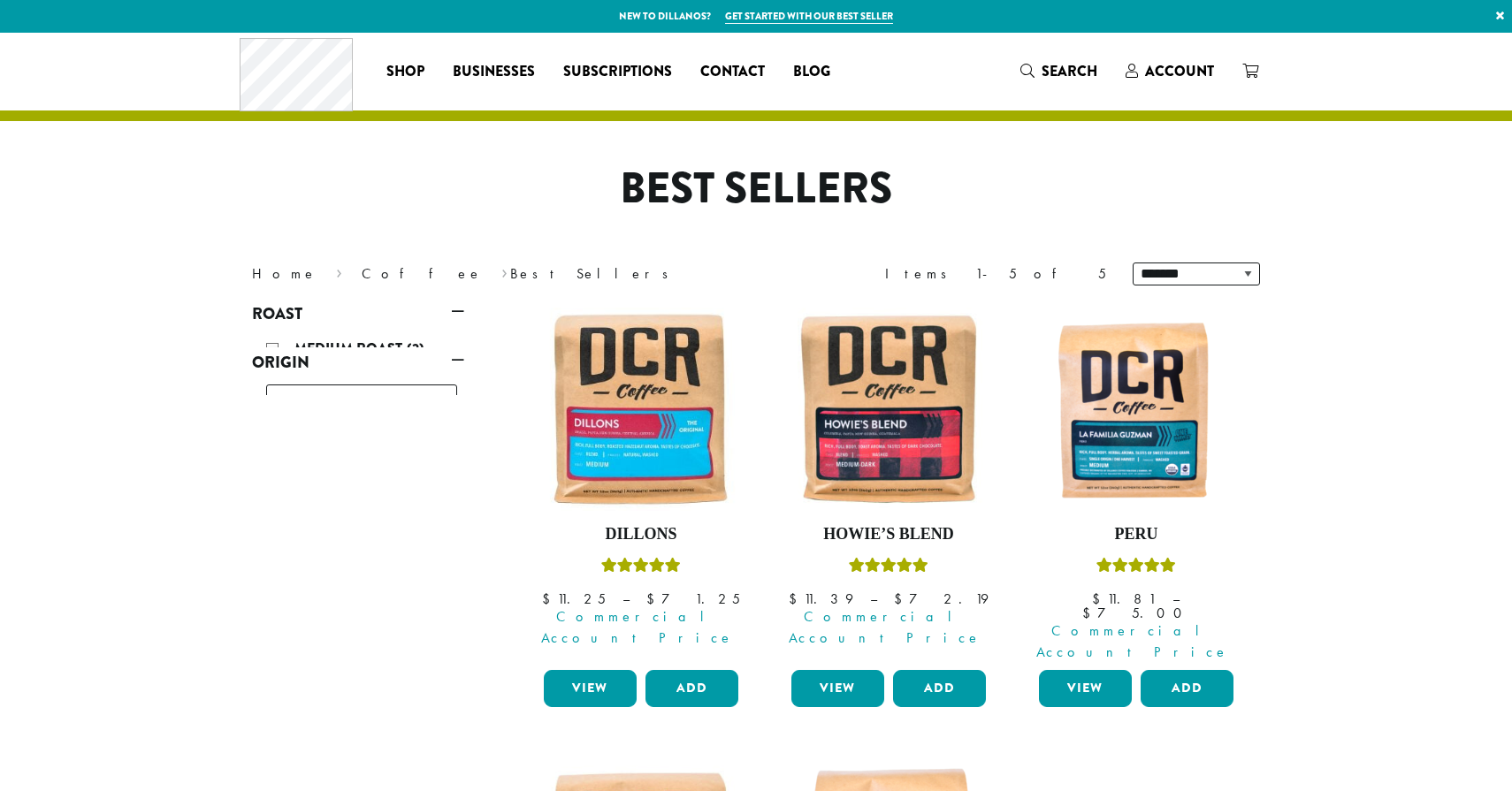 scroll, scrollTop: 0, scrollLeft: 0, axis: both 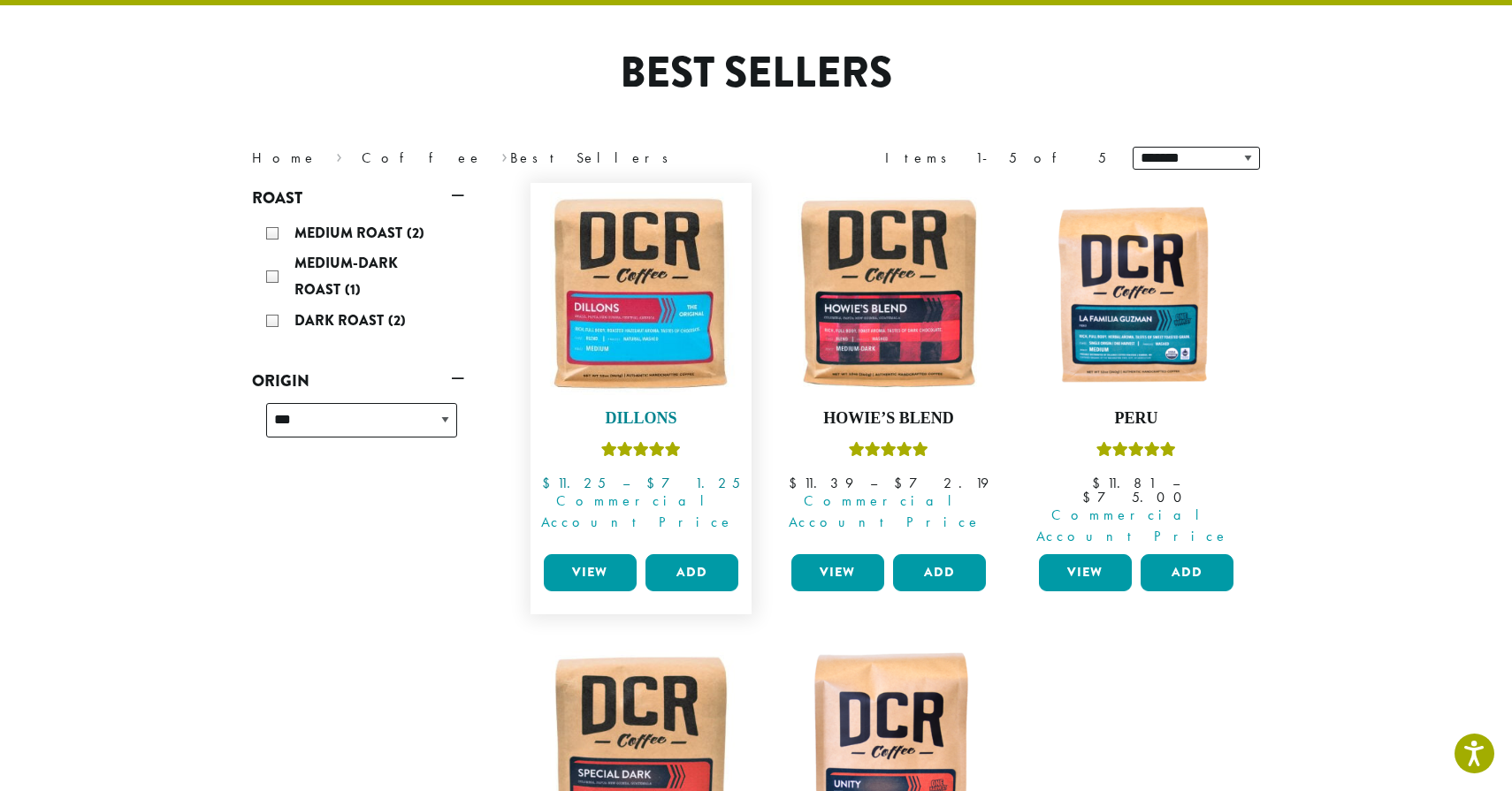 click at bounding box center [641, 293] 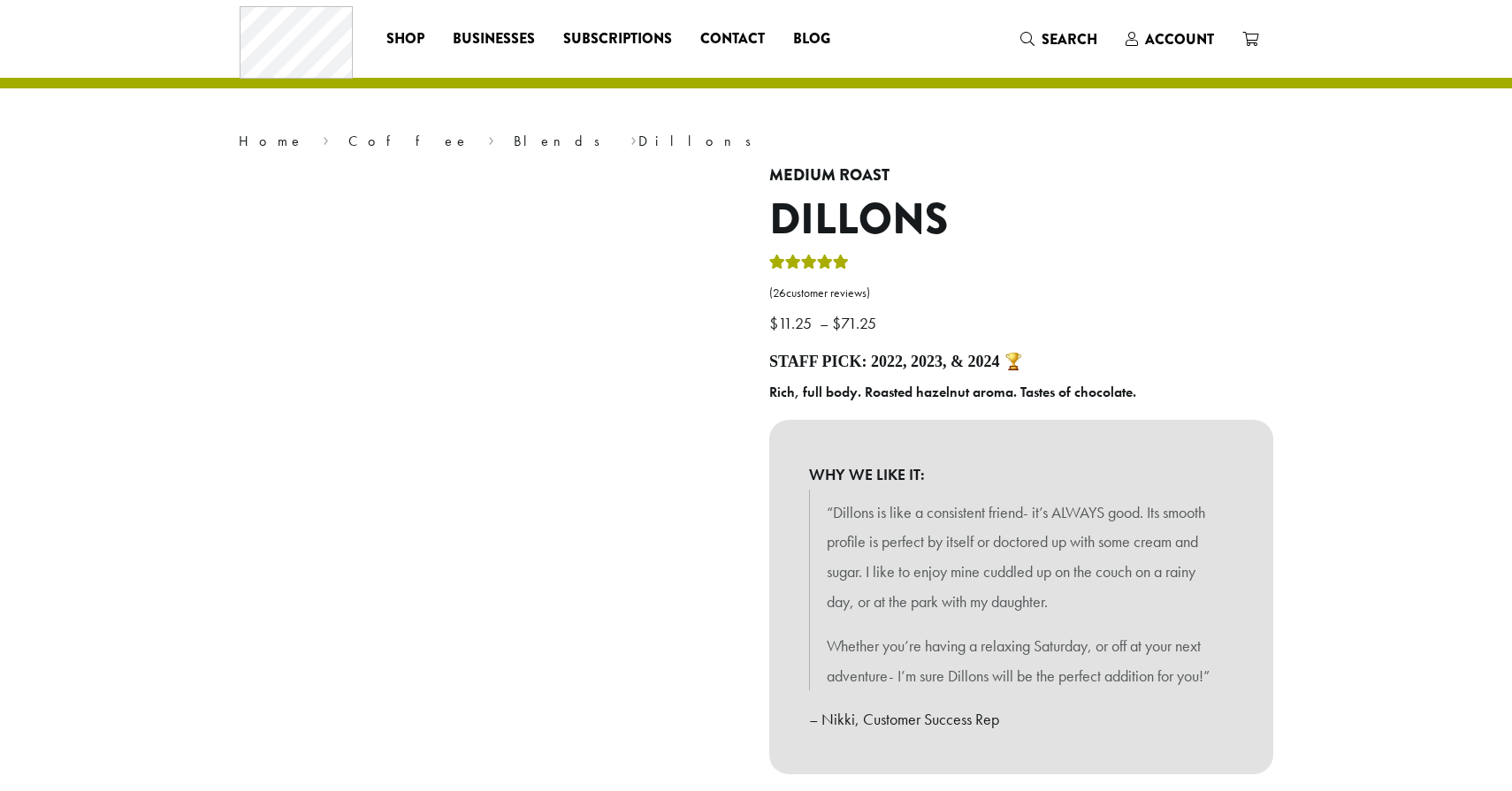 scroll, scrollTop: 0, scrollLeft: 0, axis: both 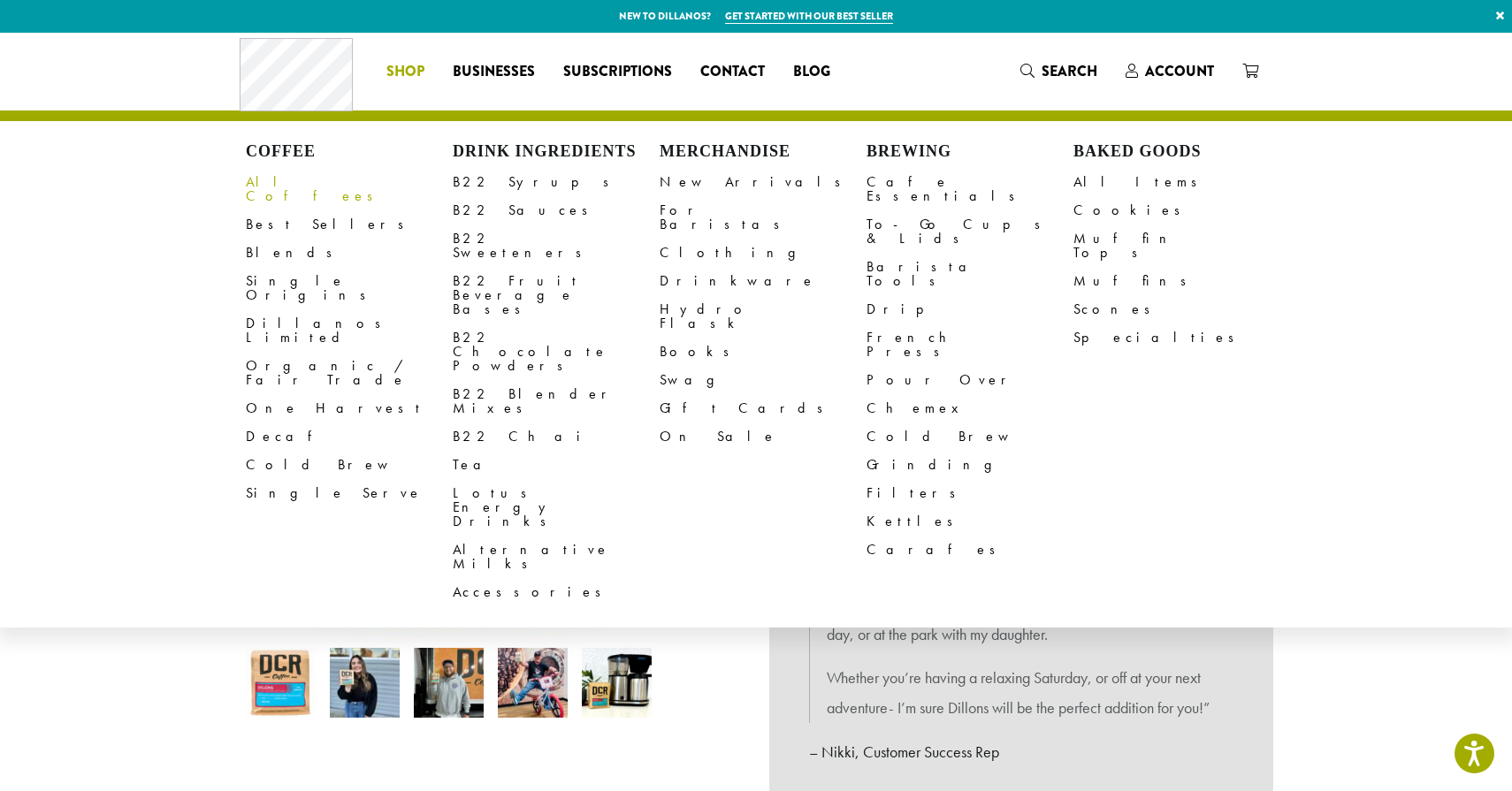 click on "All Coffees" at bounding box center [349, 189] 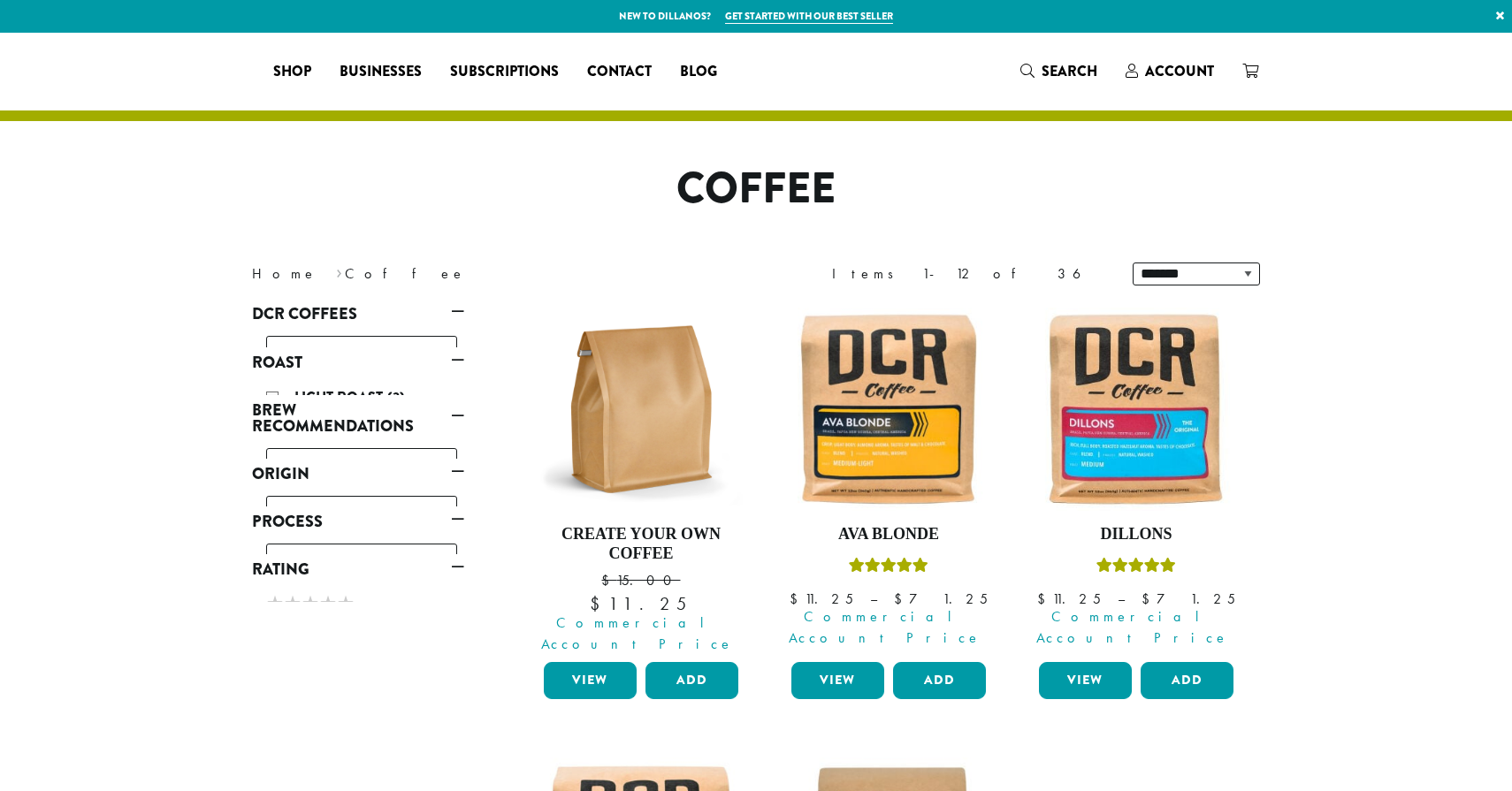 scroll, scrollTop: 0, scrollLeft: 0, axis: both 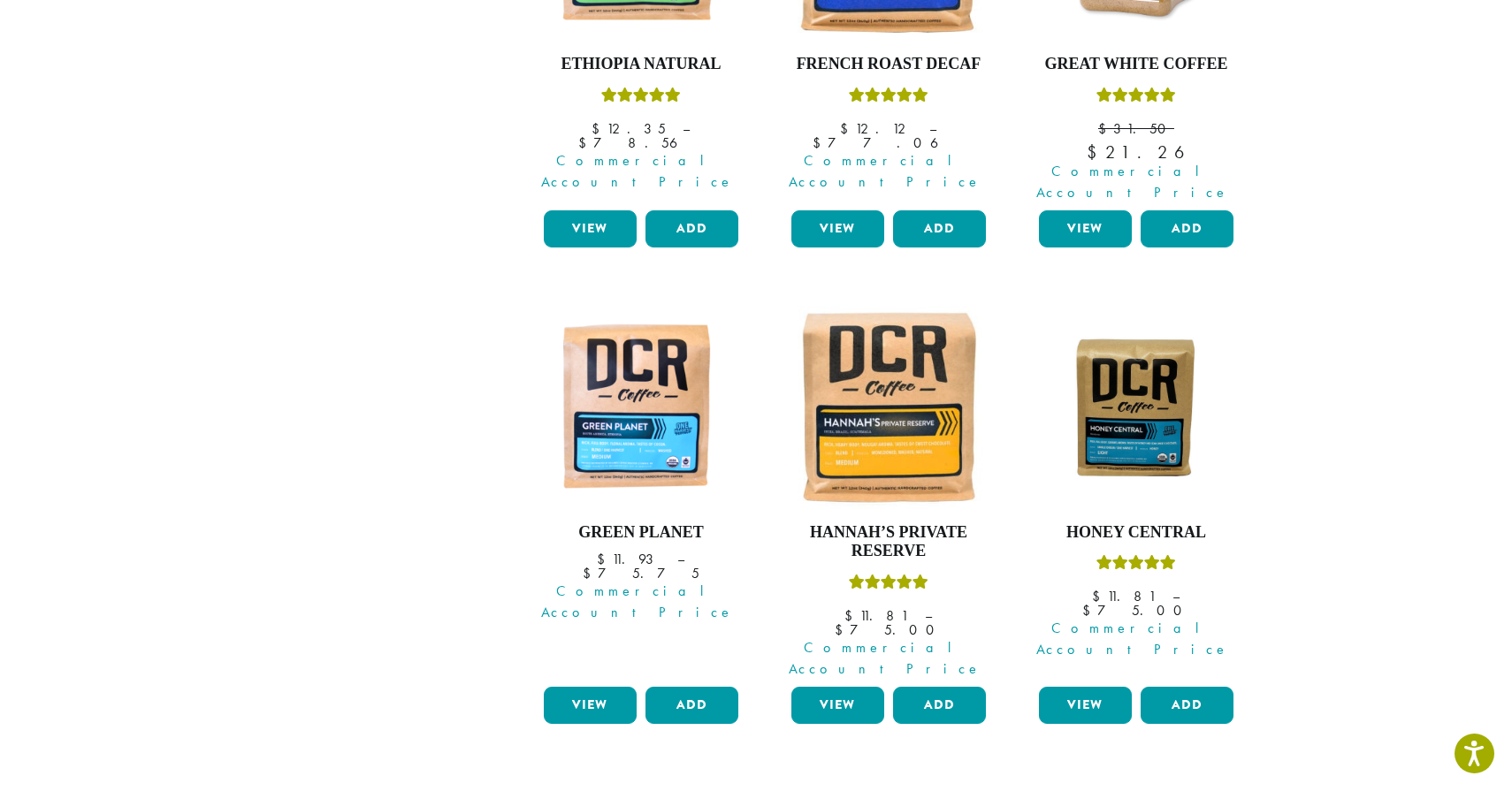 click on "2" at bounding box center (1096, 806) 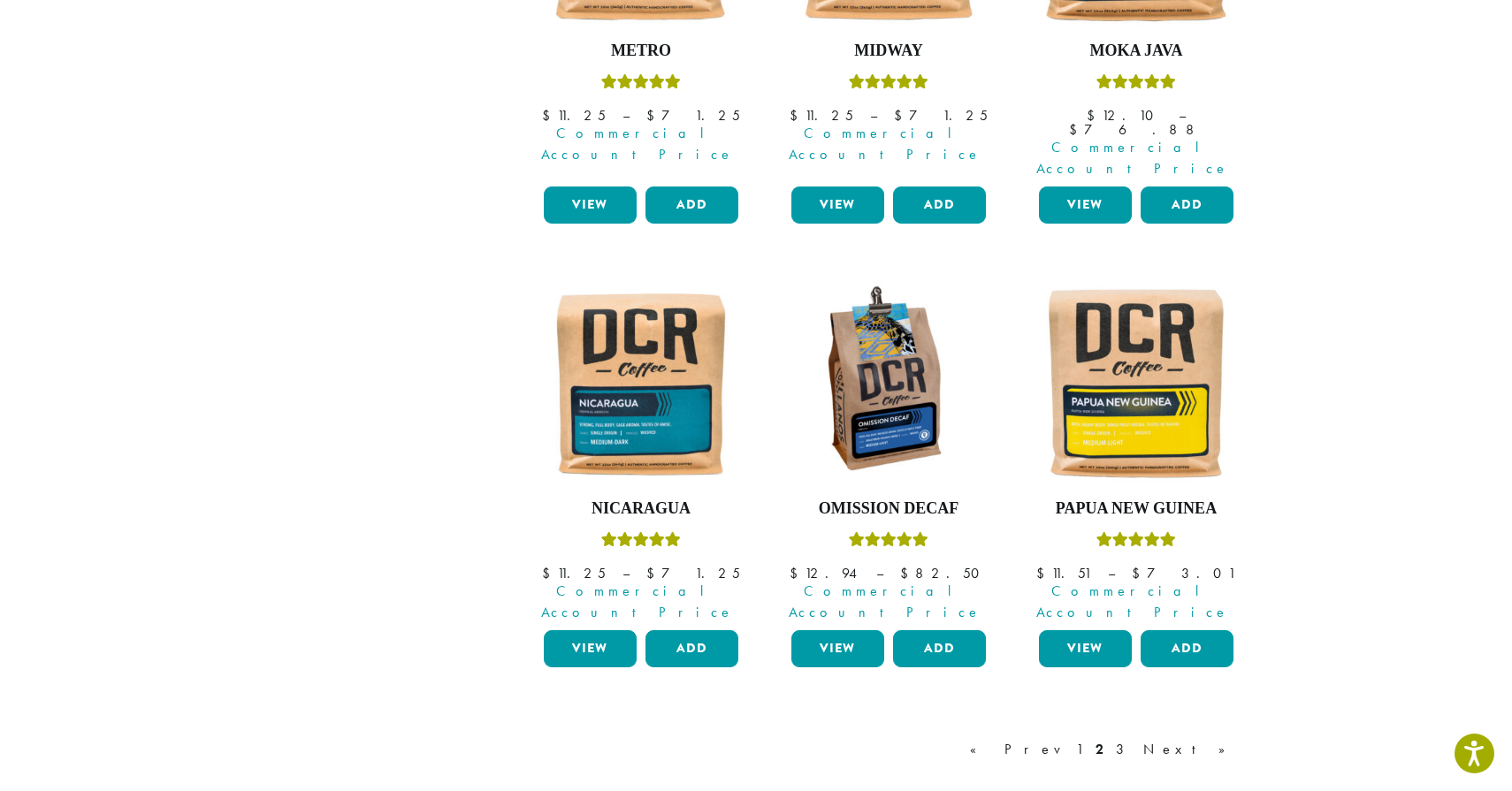 scroll, scrollTop: 1451, scrollLeft: 0, axis: vertical 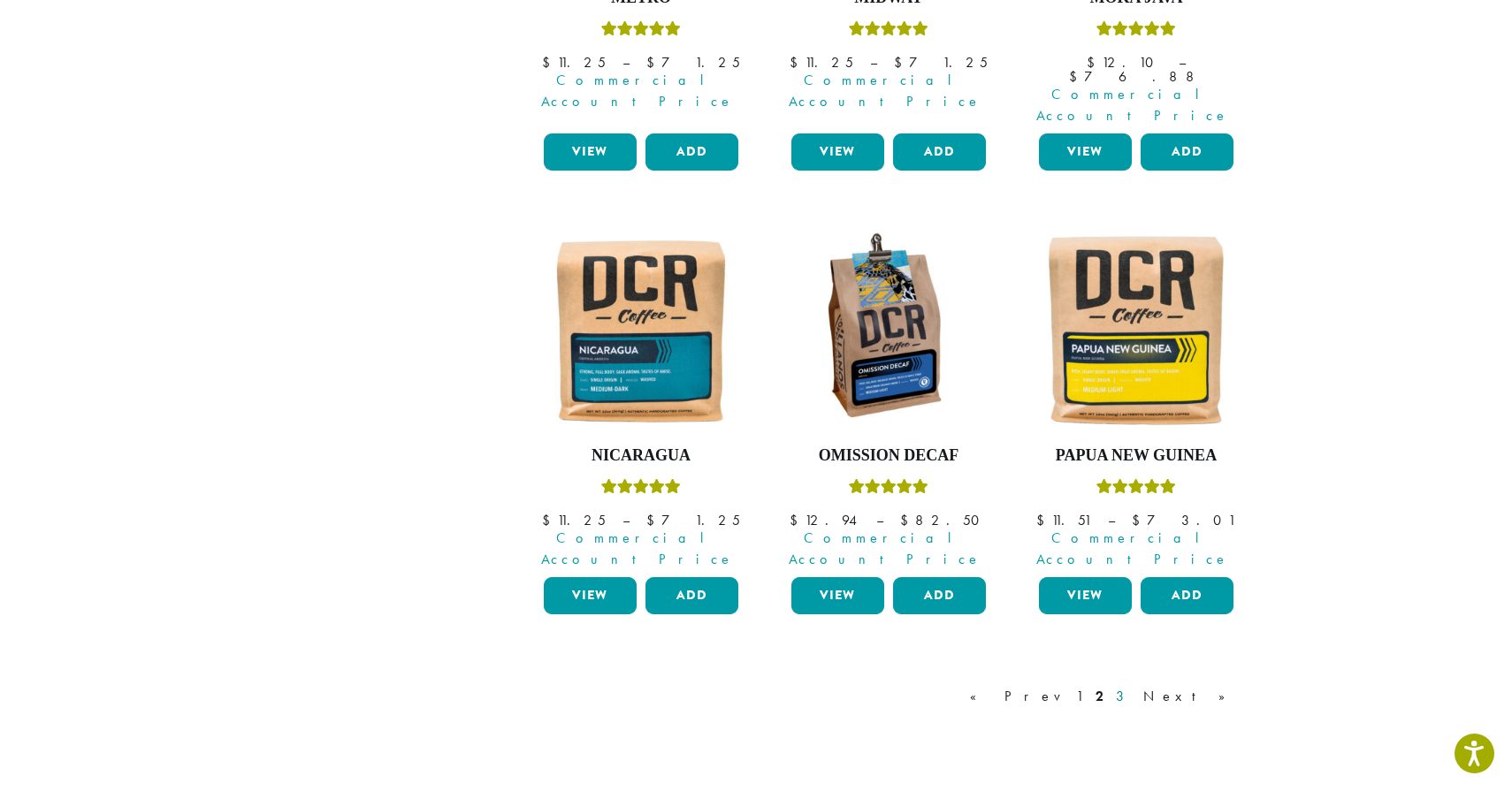 click on "3" at bounding box center [1123, 696] 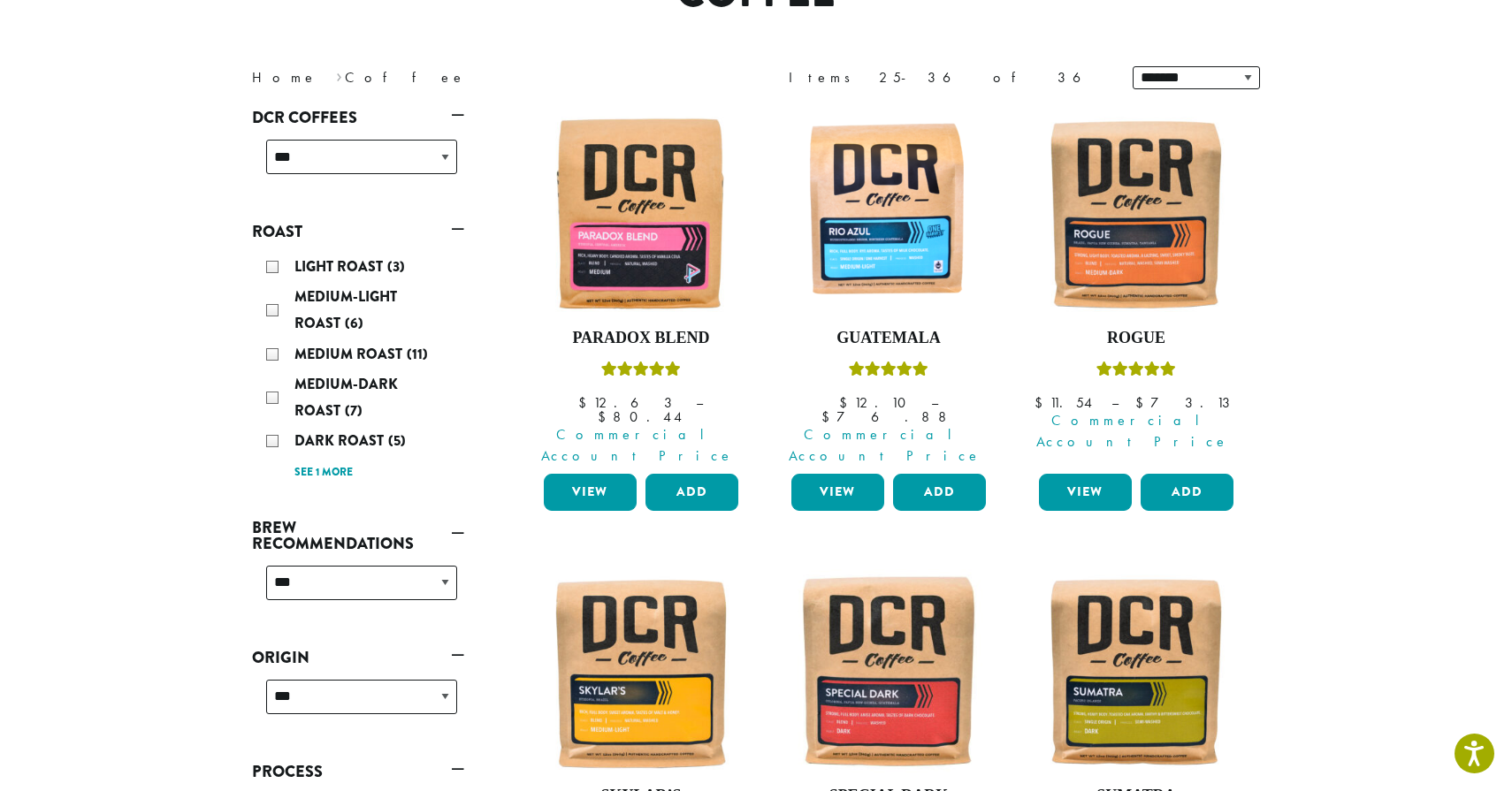scroll, scrollTop: 109, scrollLeft: 0, axis: vertical 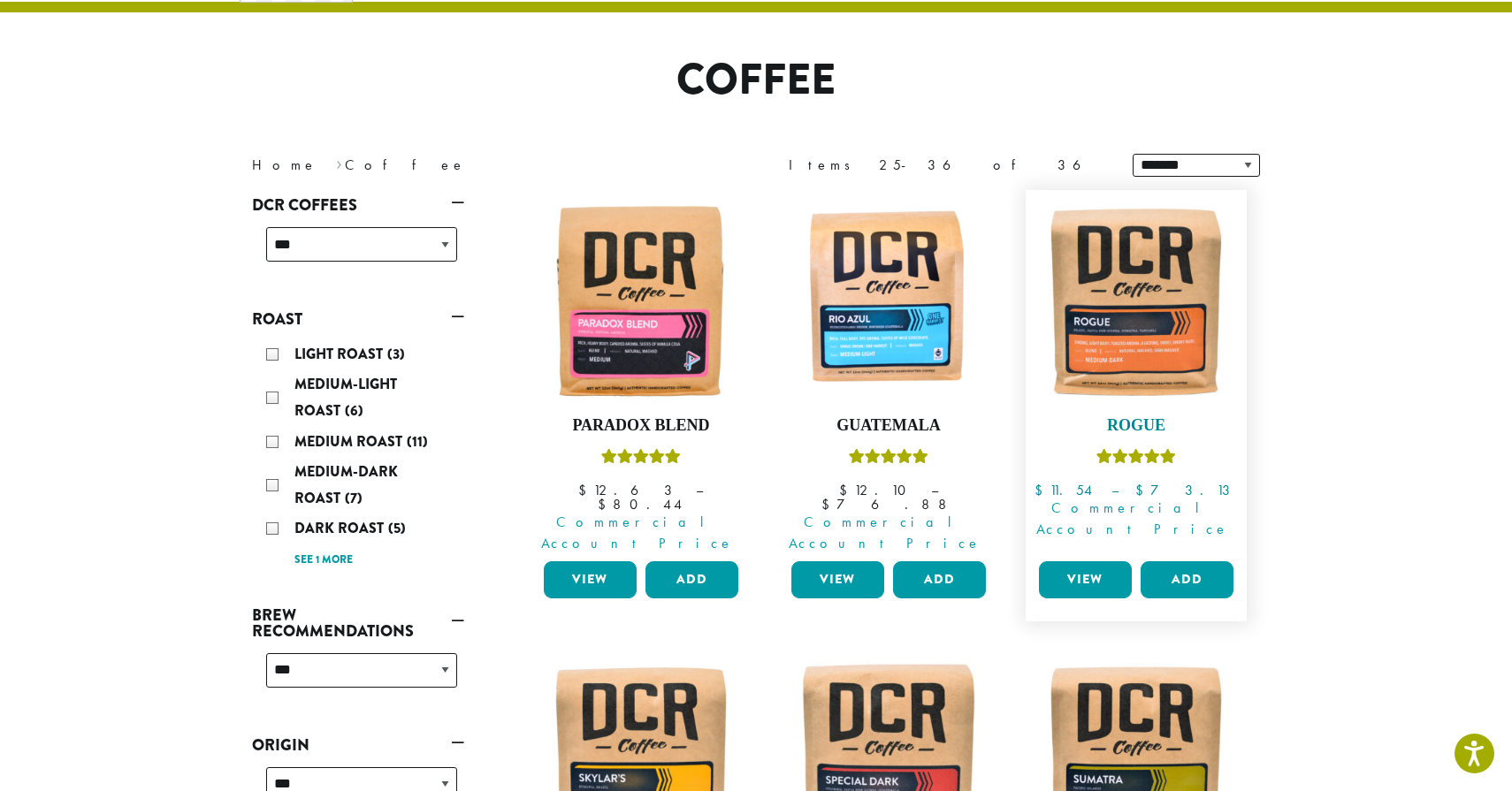 click at bounding box center (1136, 300) 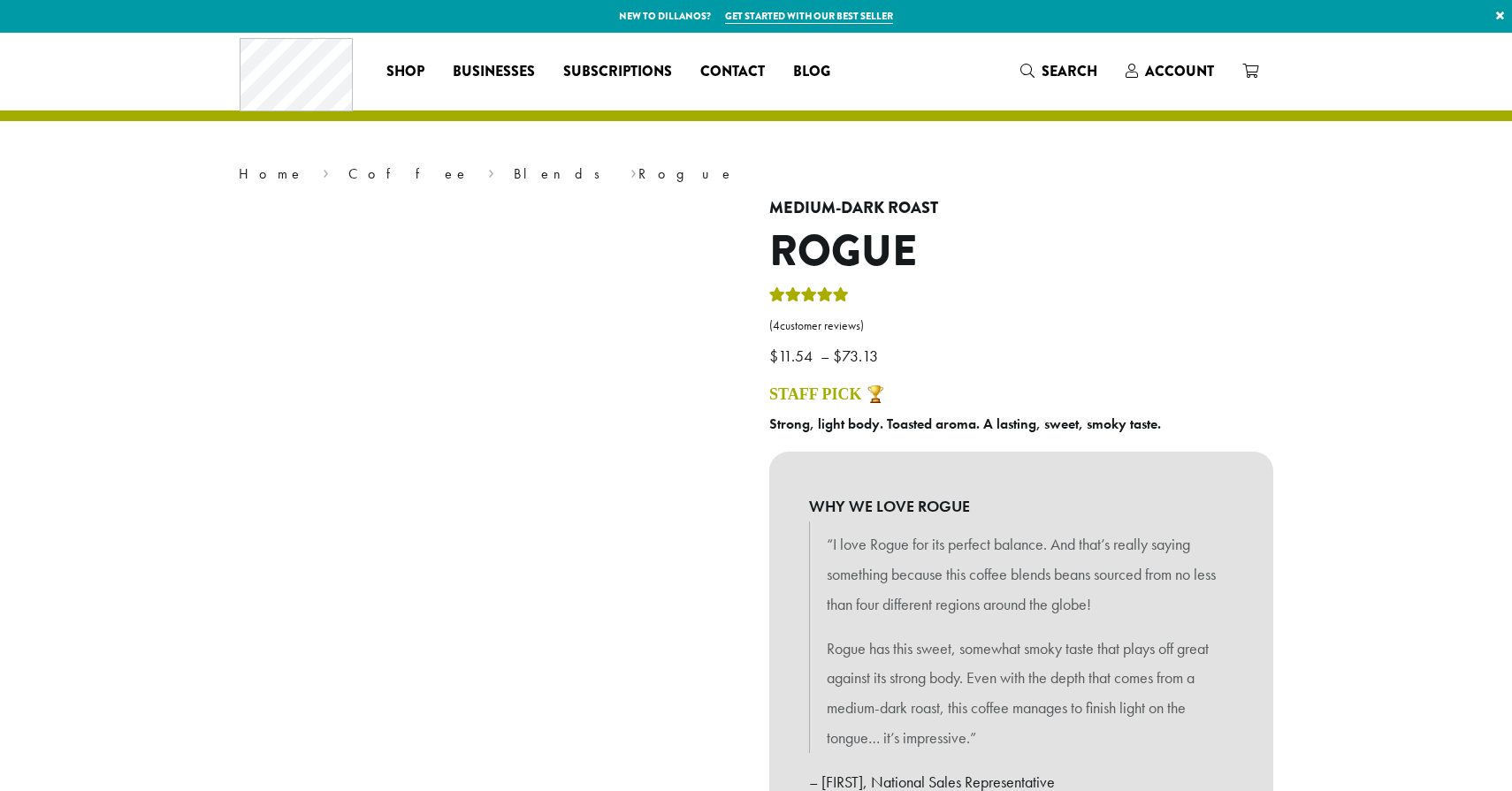 scroll, scrollTop: 0, scrollLeft: 0, axis: both 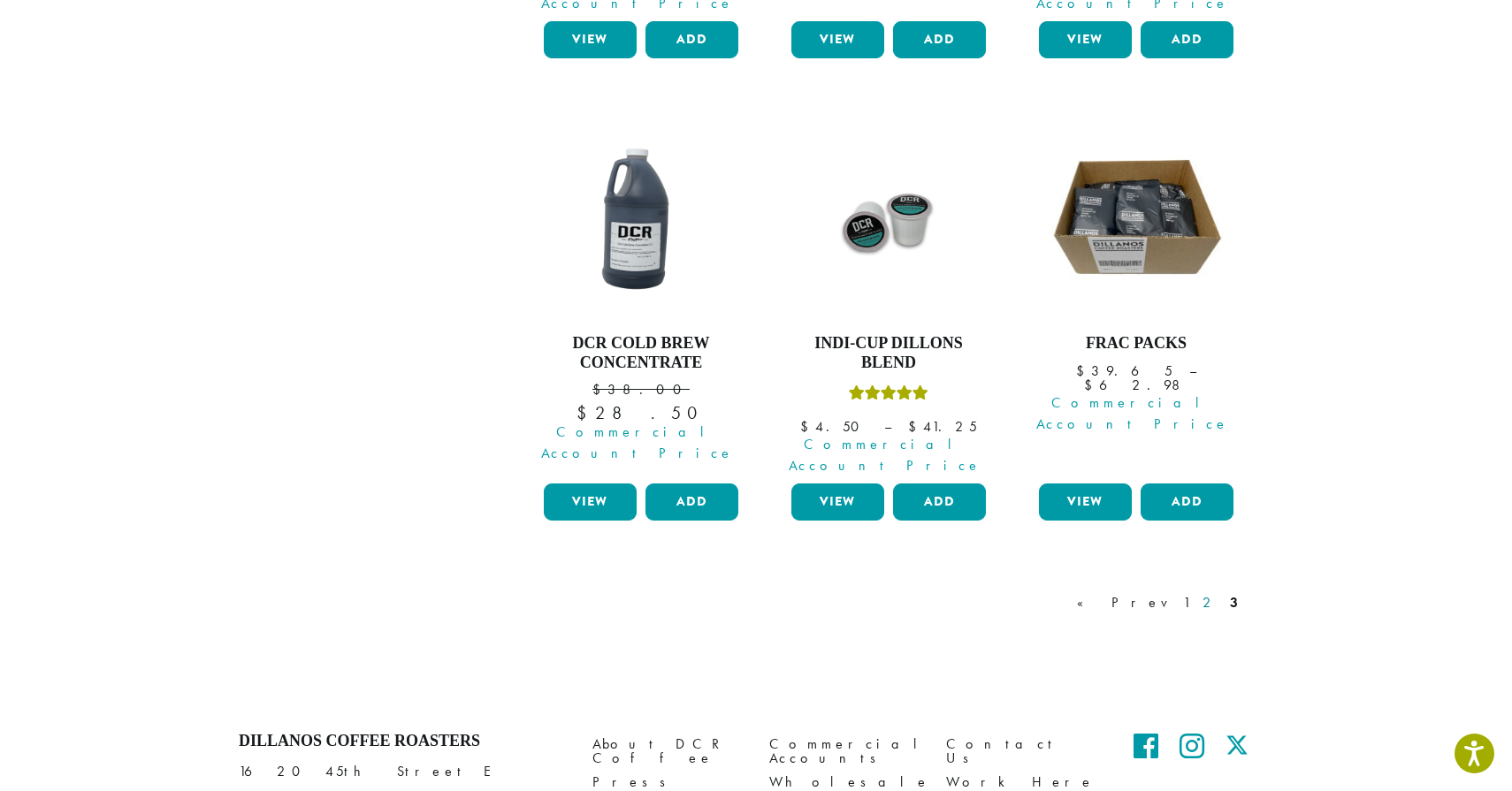 click on "2" at bounding box center (1210, 603) 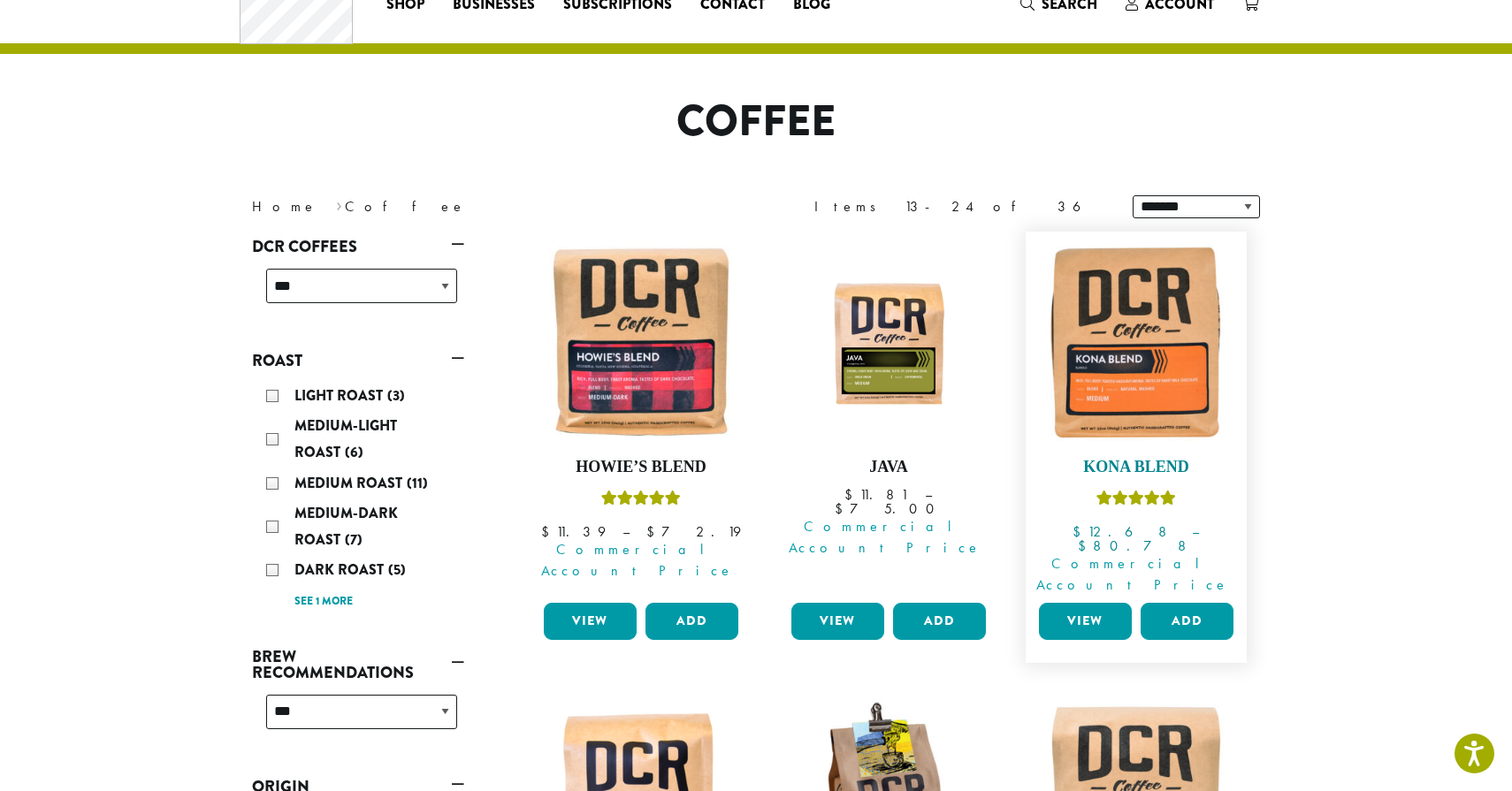 scroll, scrollTop: 60, scrollLeft: 0, axis: vertical 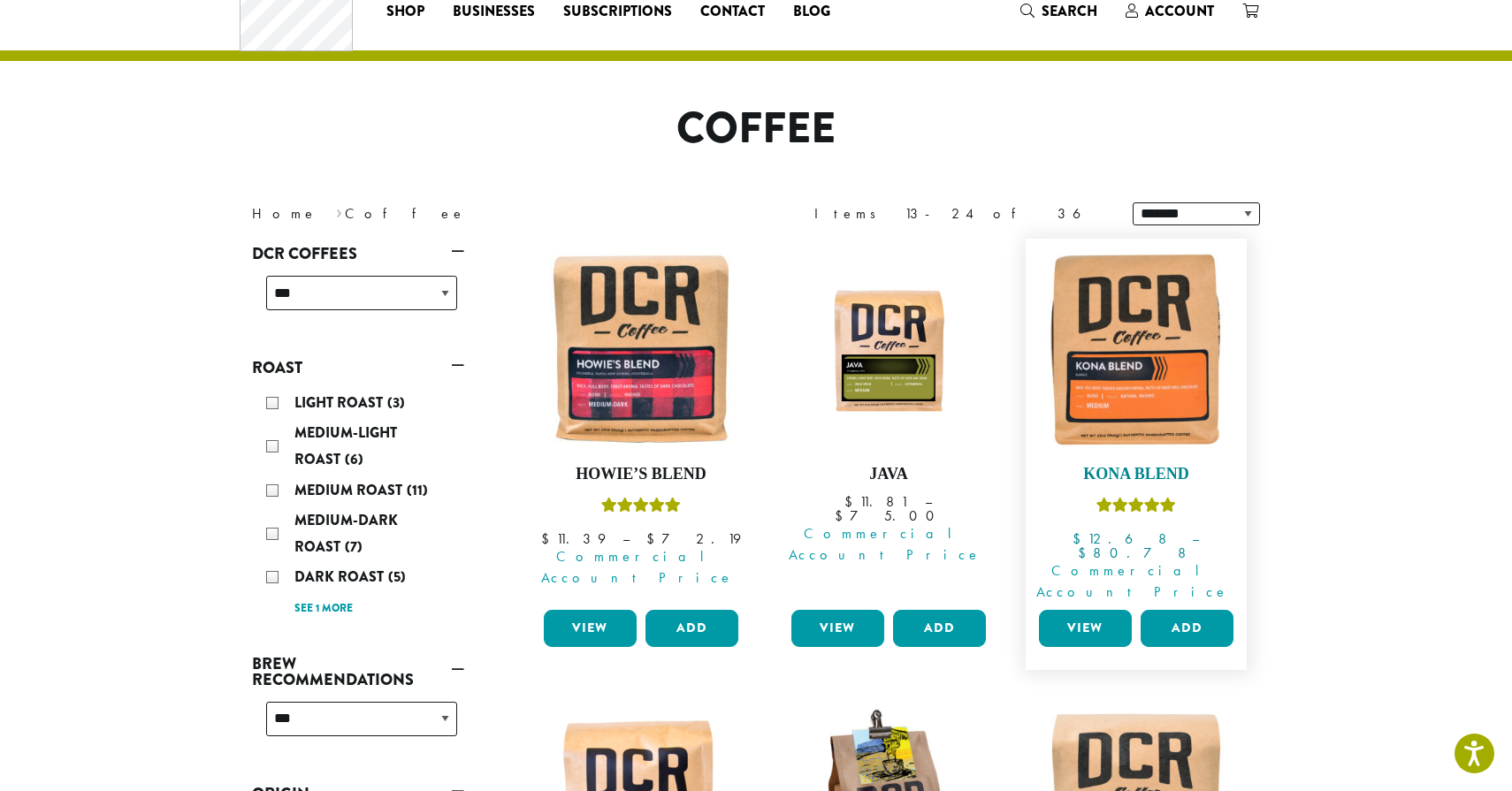 click at bounding box center (1136, 349) 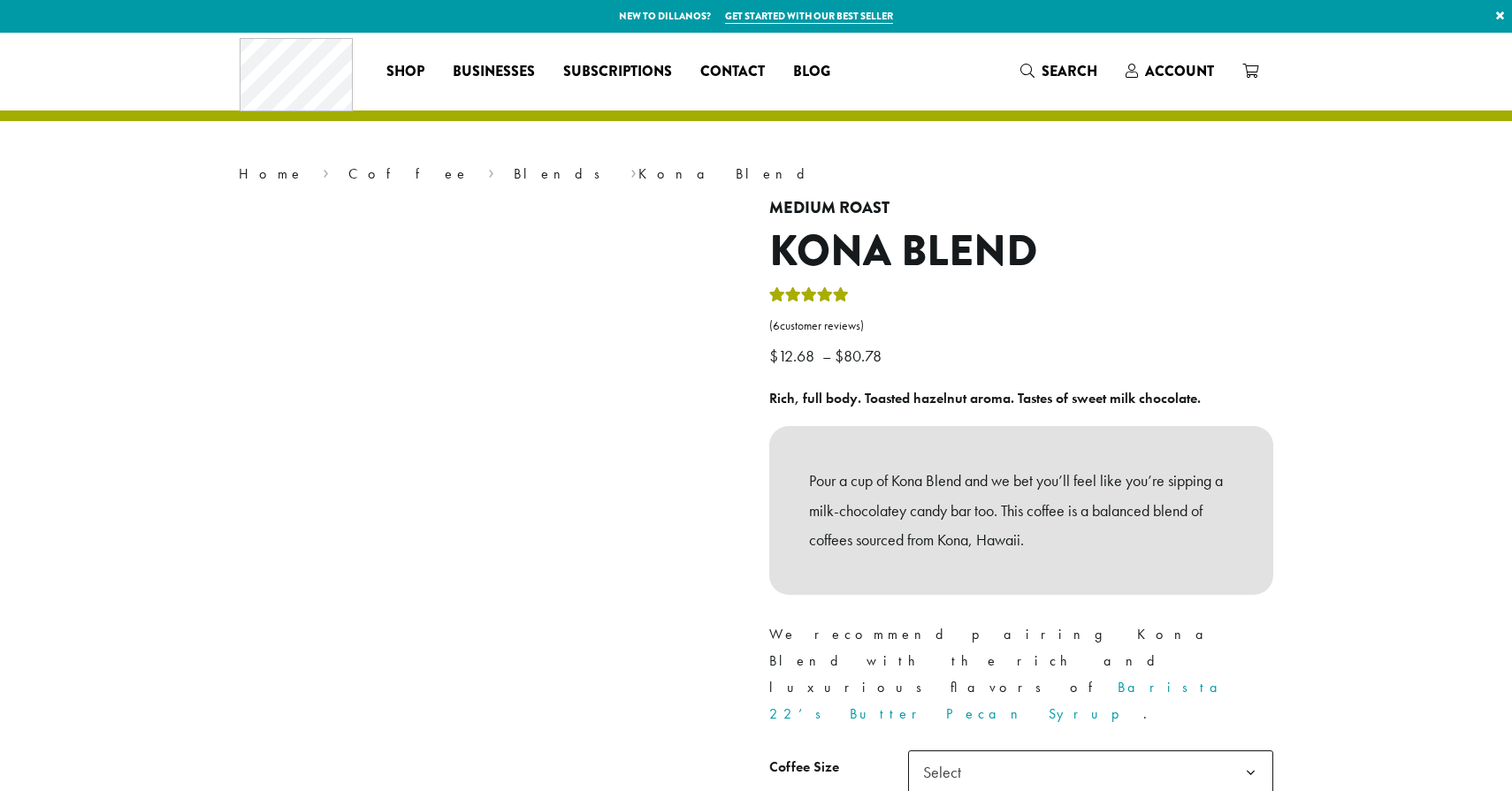 scroll, scrollTop: 0, scrollLeft: 0, axis: both 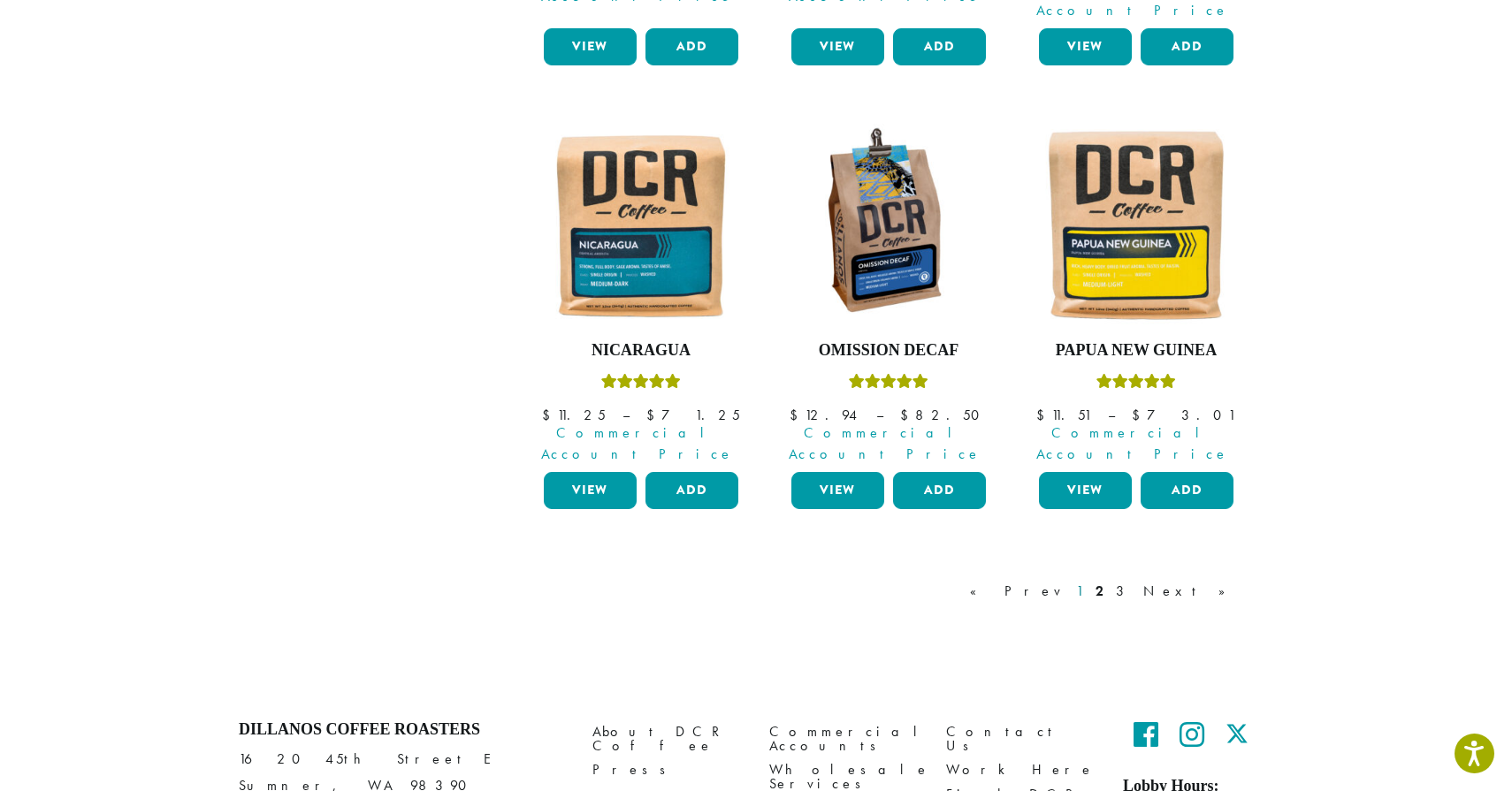 click on "1" at bounding box center [1080, 591] 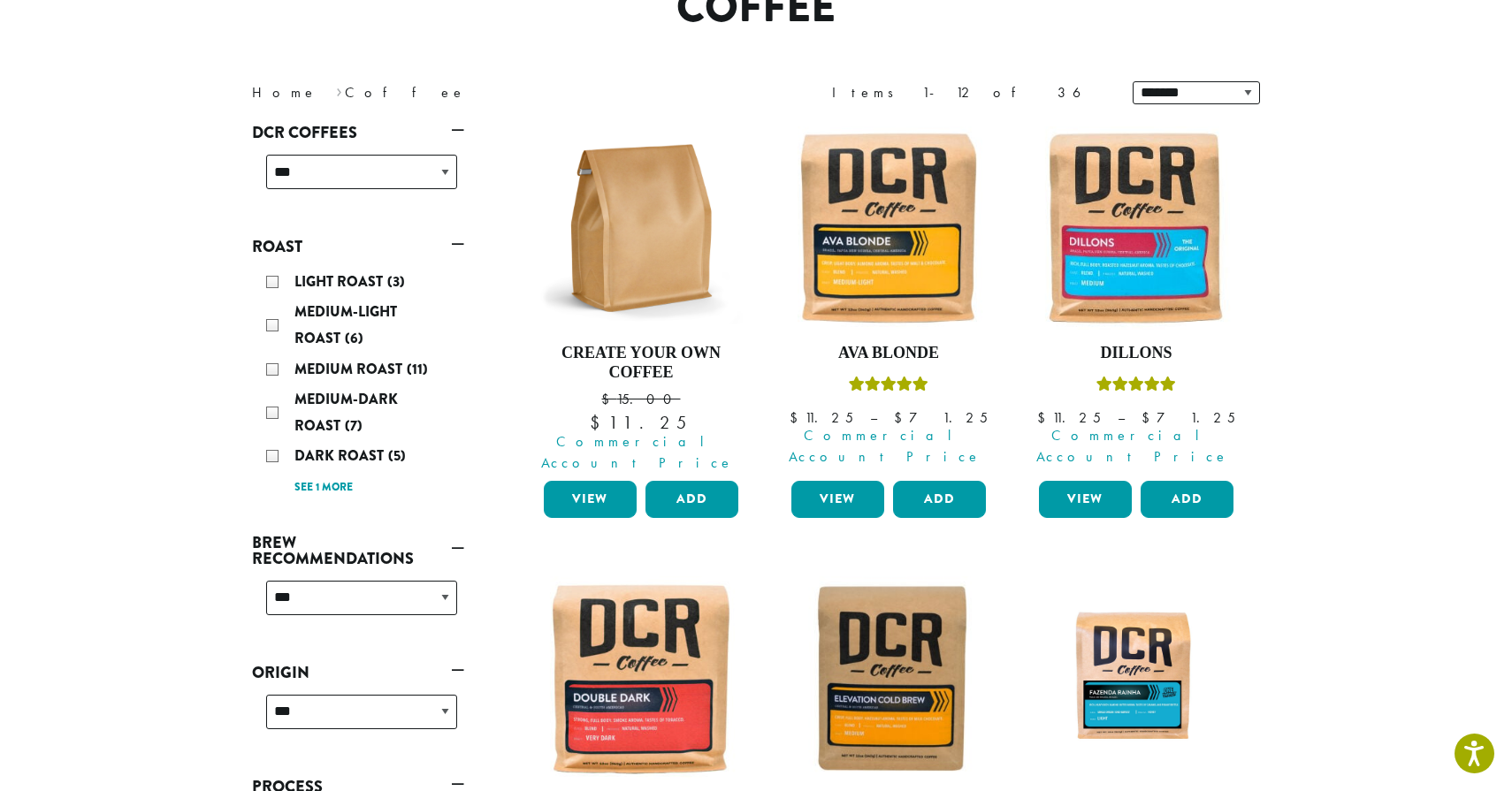 scroll, scrollTop: 109, scrollLeft: 0, axis: vertical 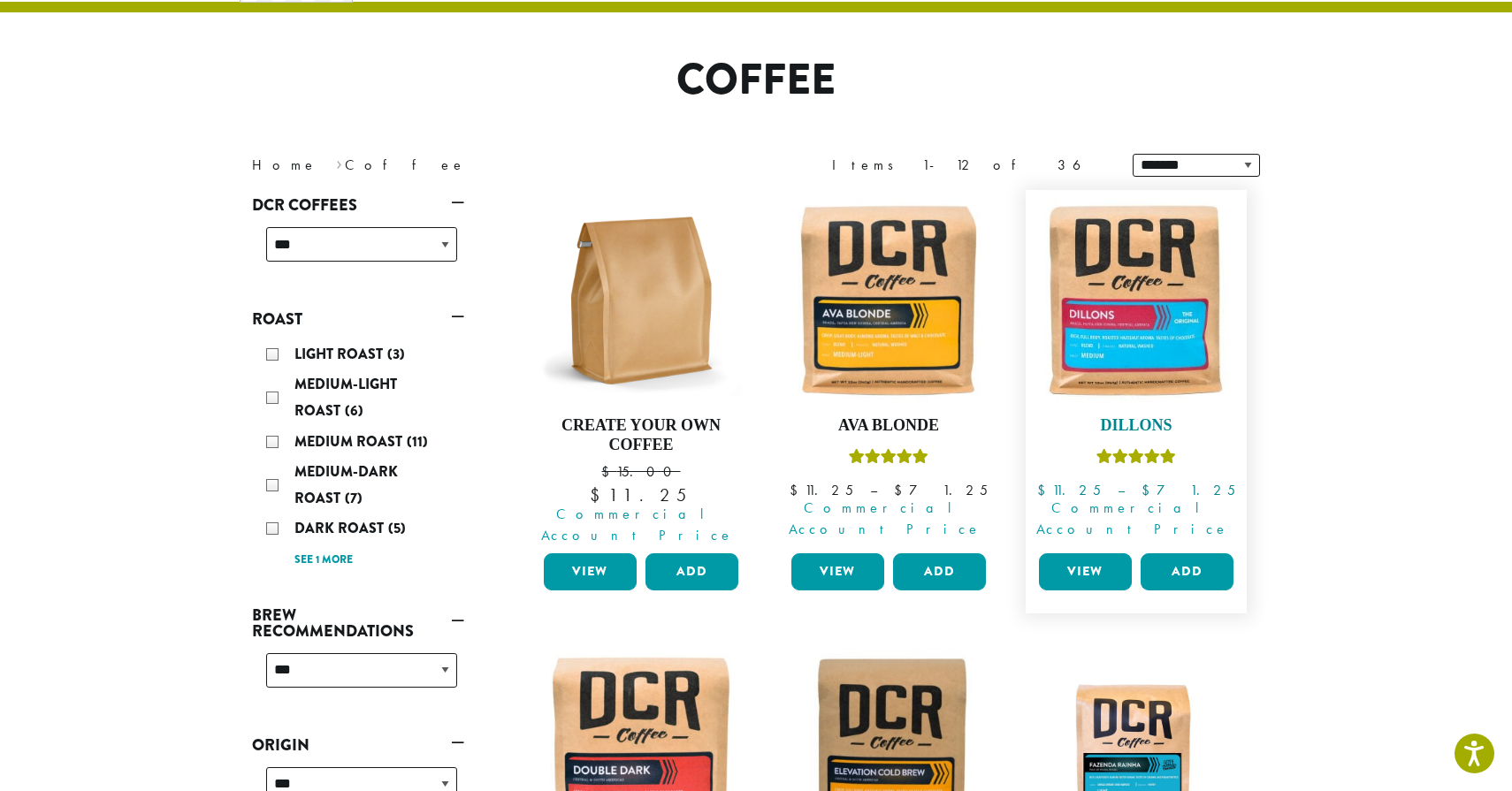 click at bounding box center [1136, 300] 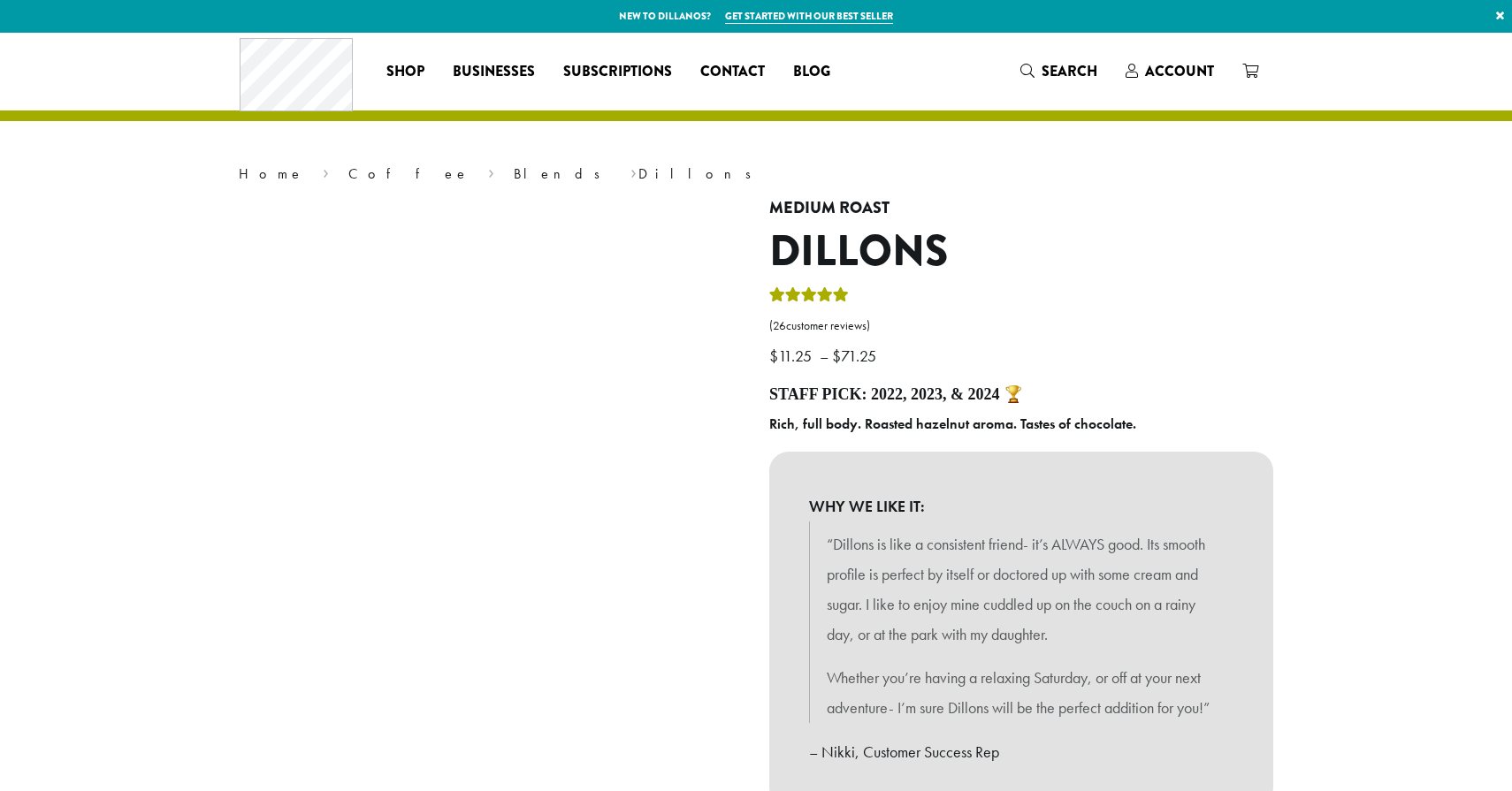 scroll, scrollTop: 0, scrollLeft: 0, axis: both 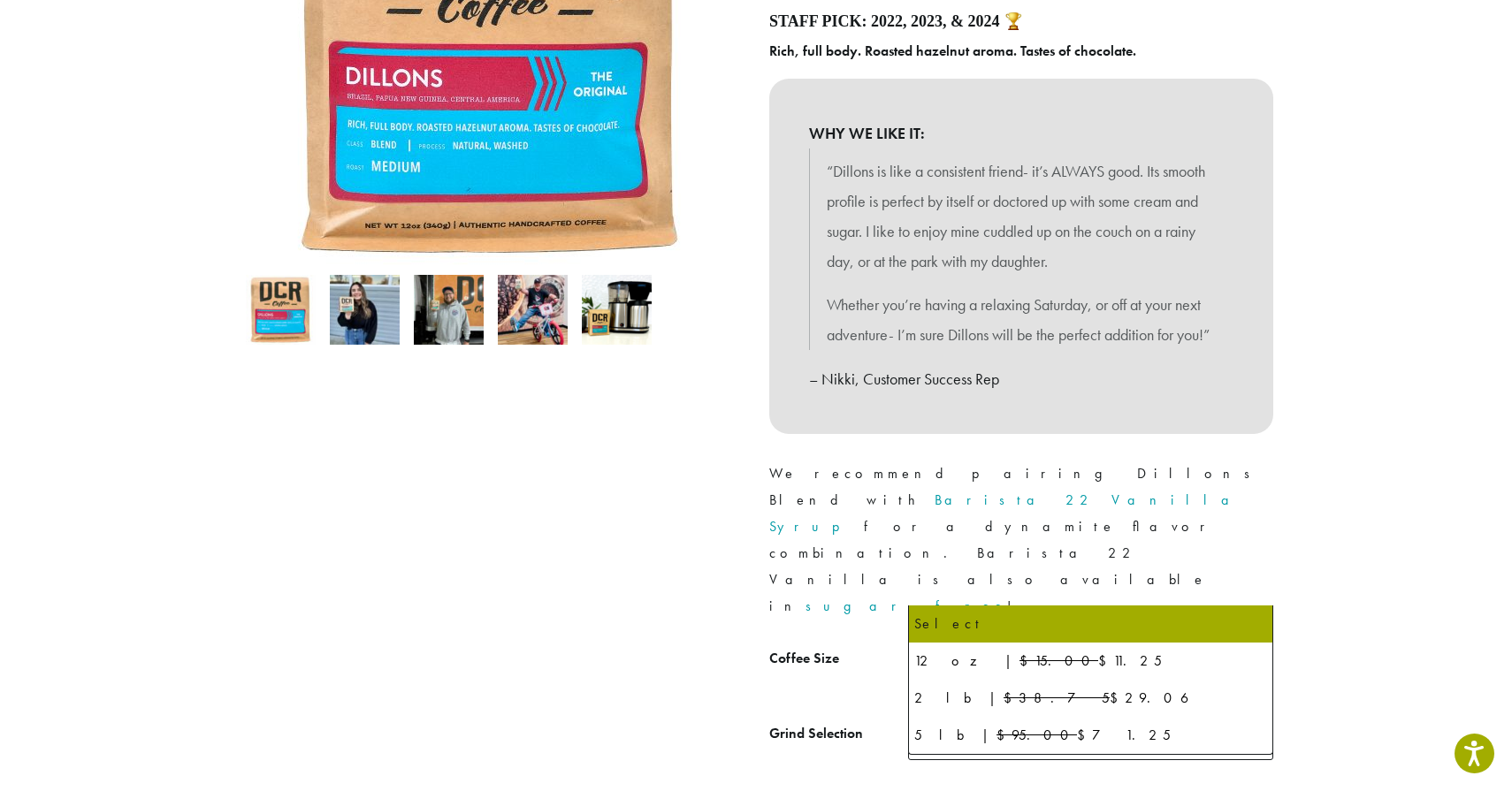 click on "Select" 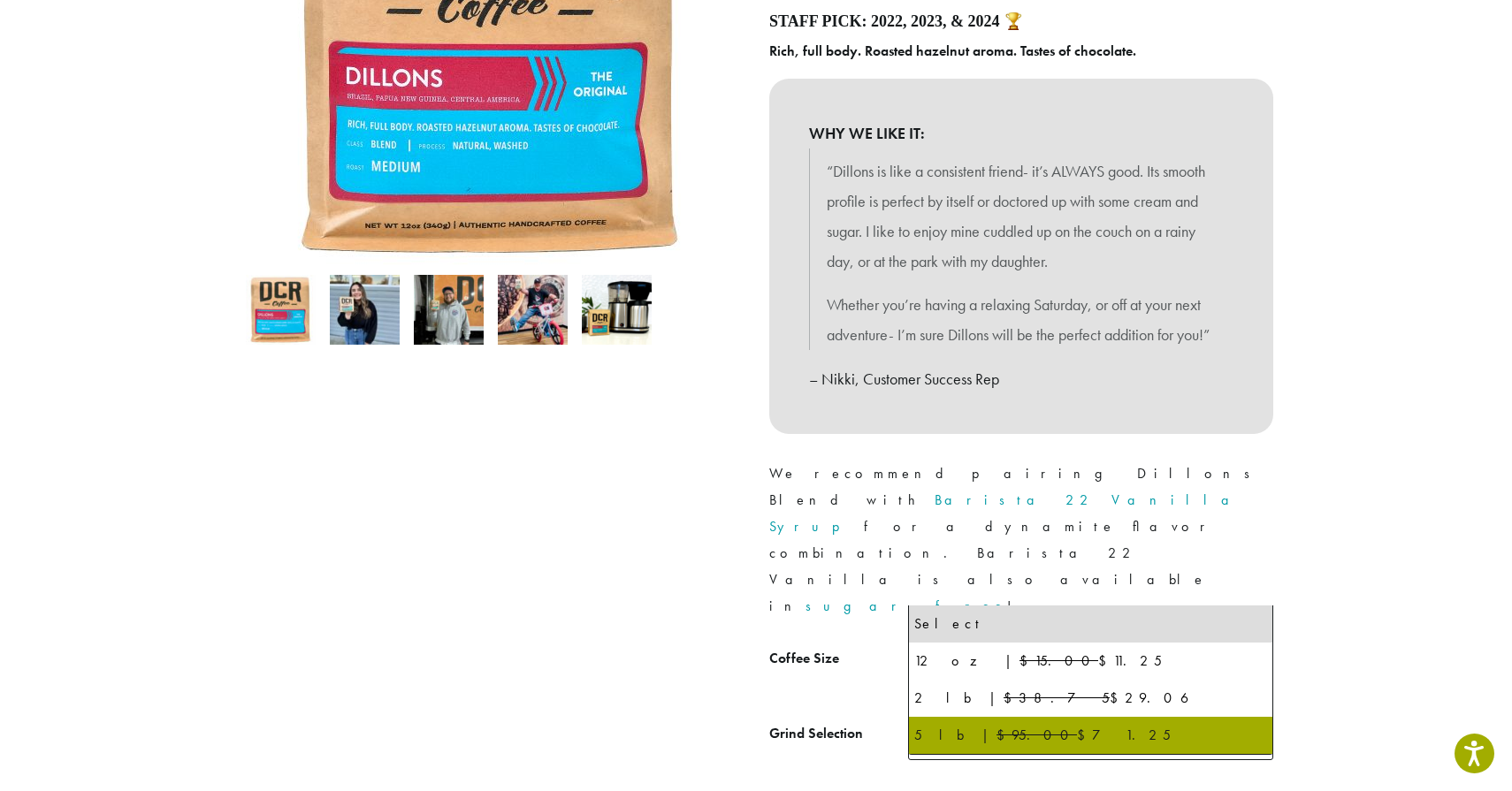 select on "**********" 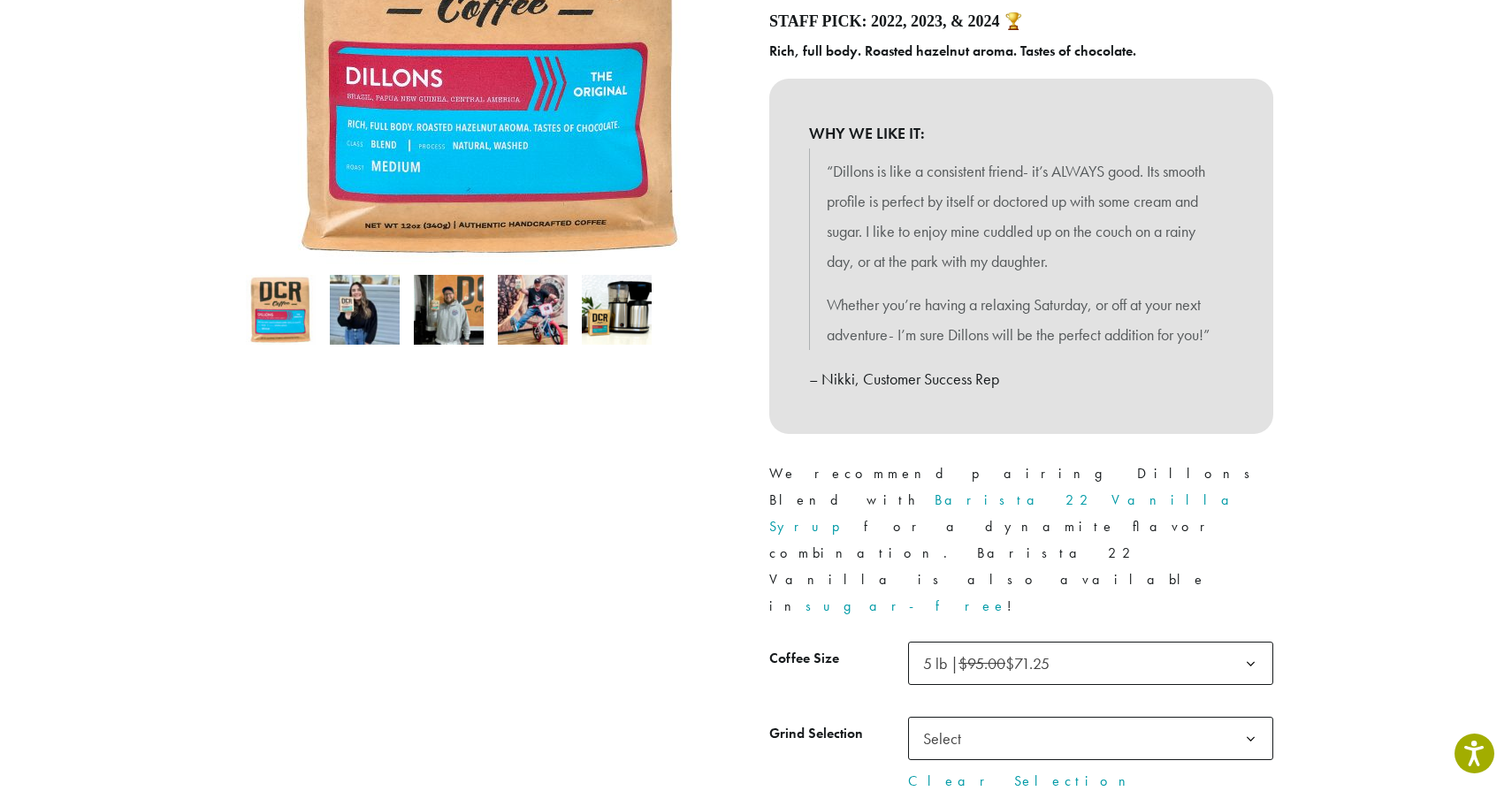 click on "Select" 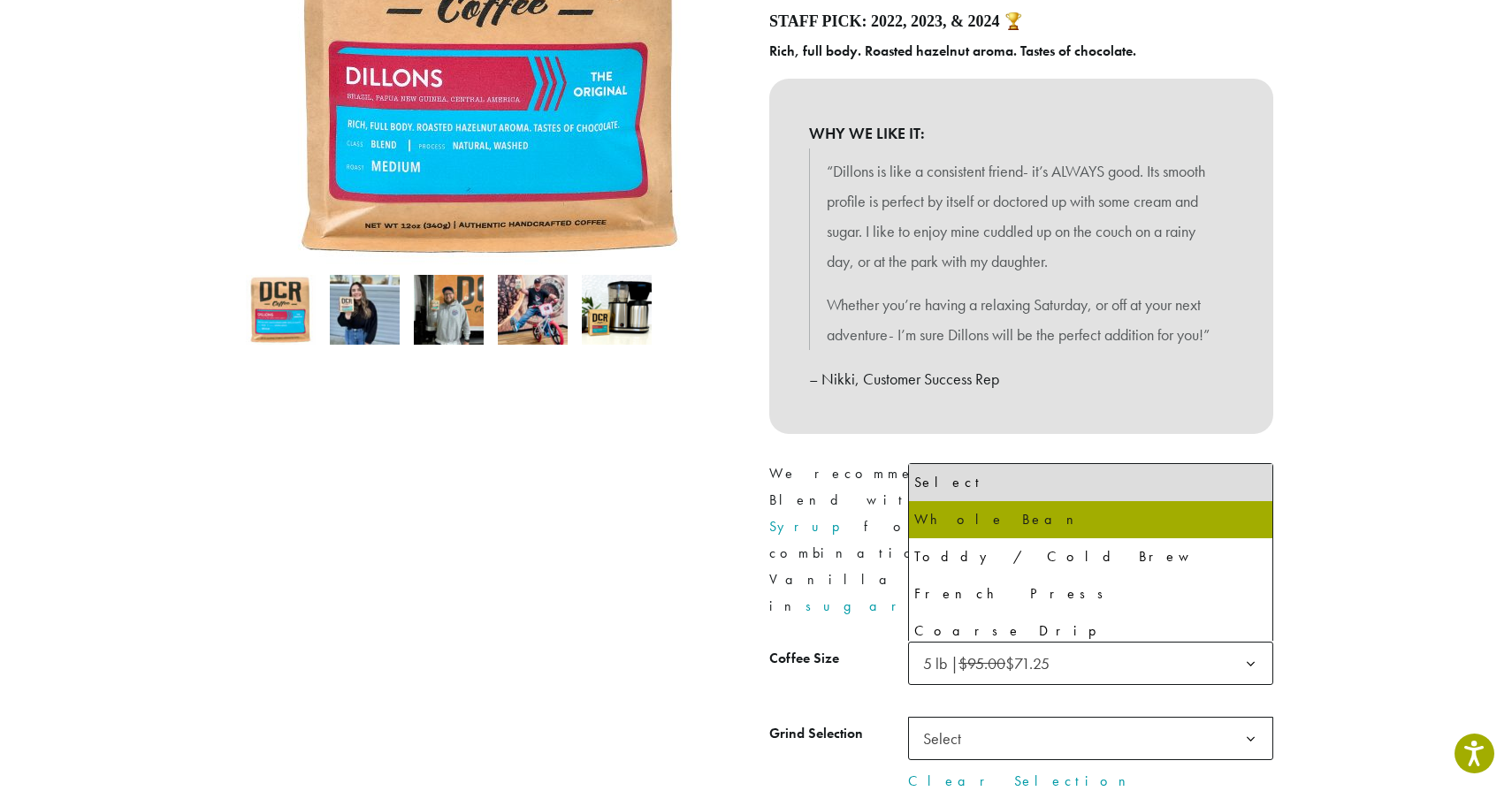 select on "**********" 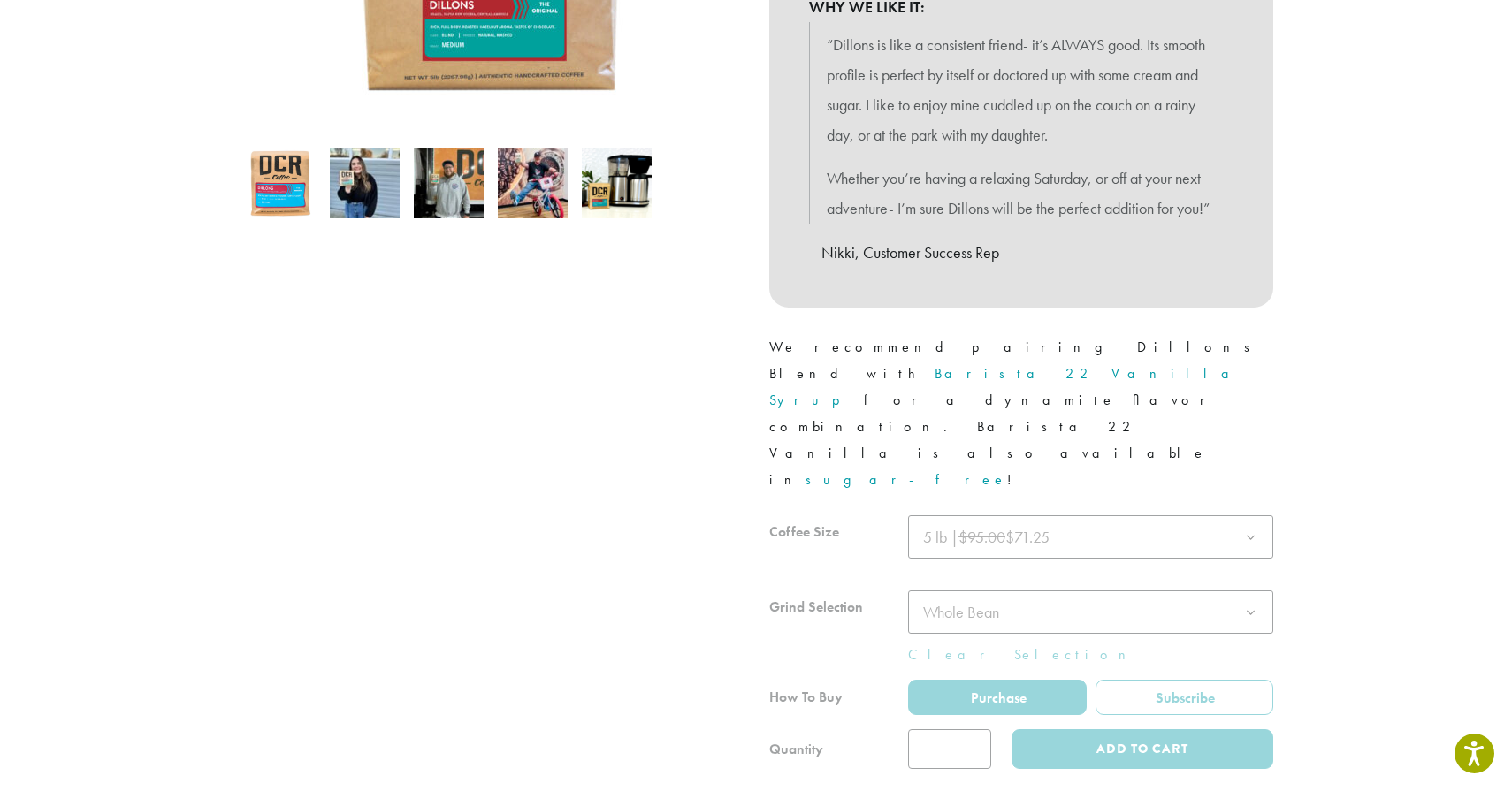 scroll, scrollTop: 555, scrollLeft: 0, axis: vertical 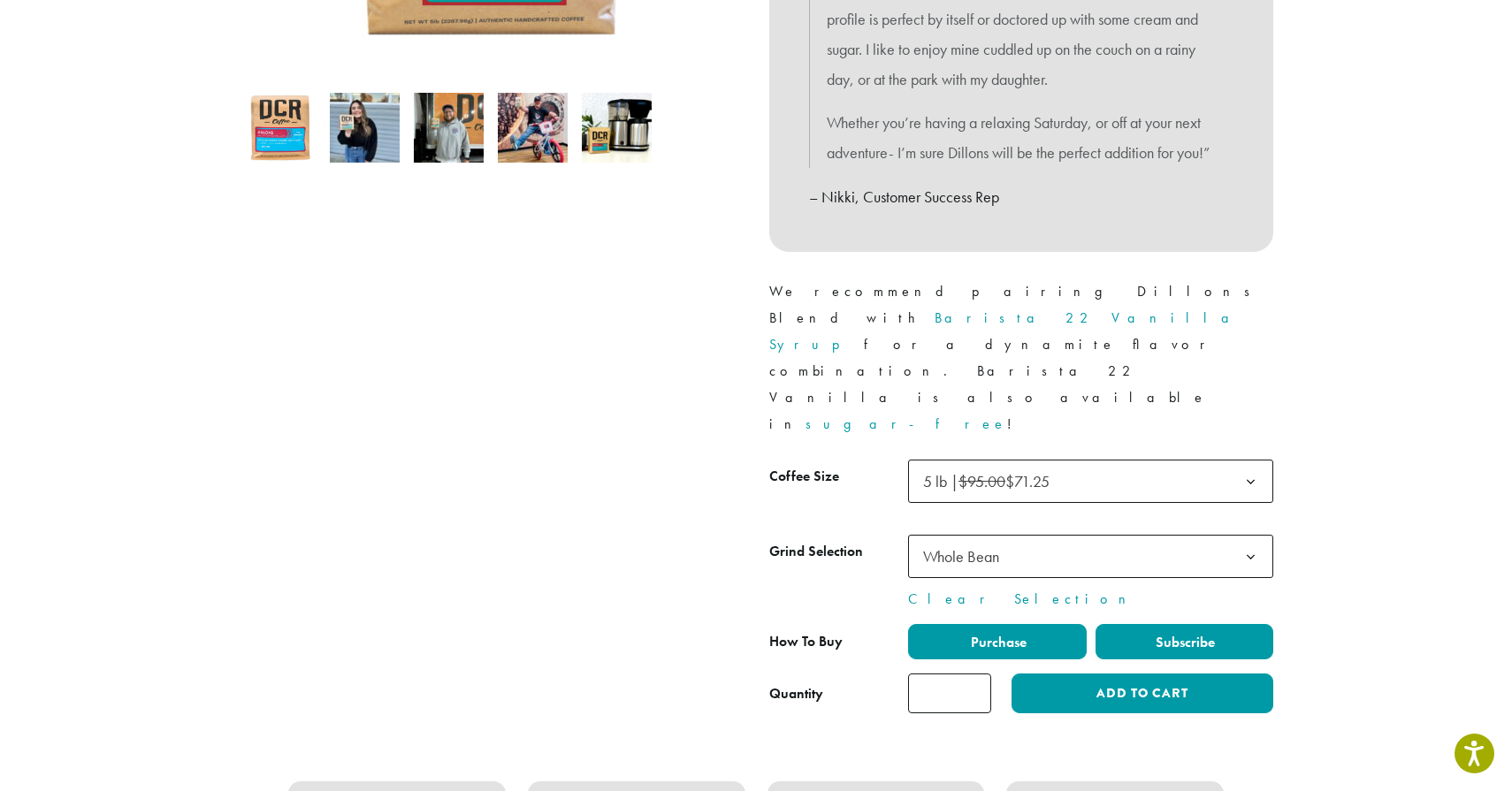 click on "Subscribe" 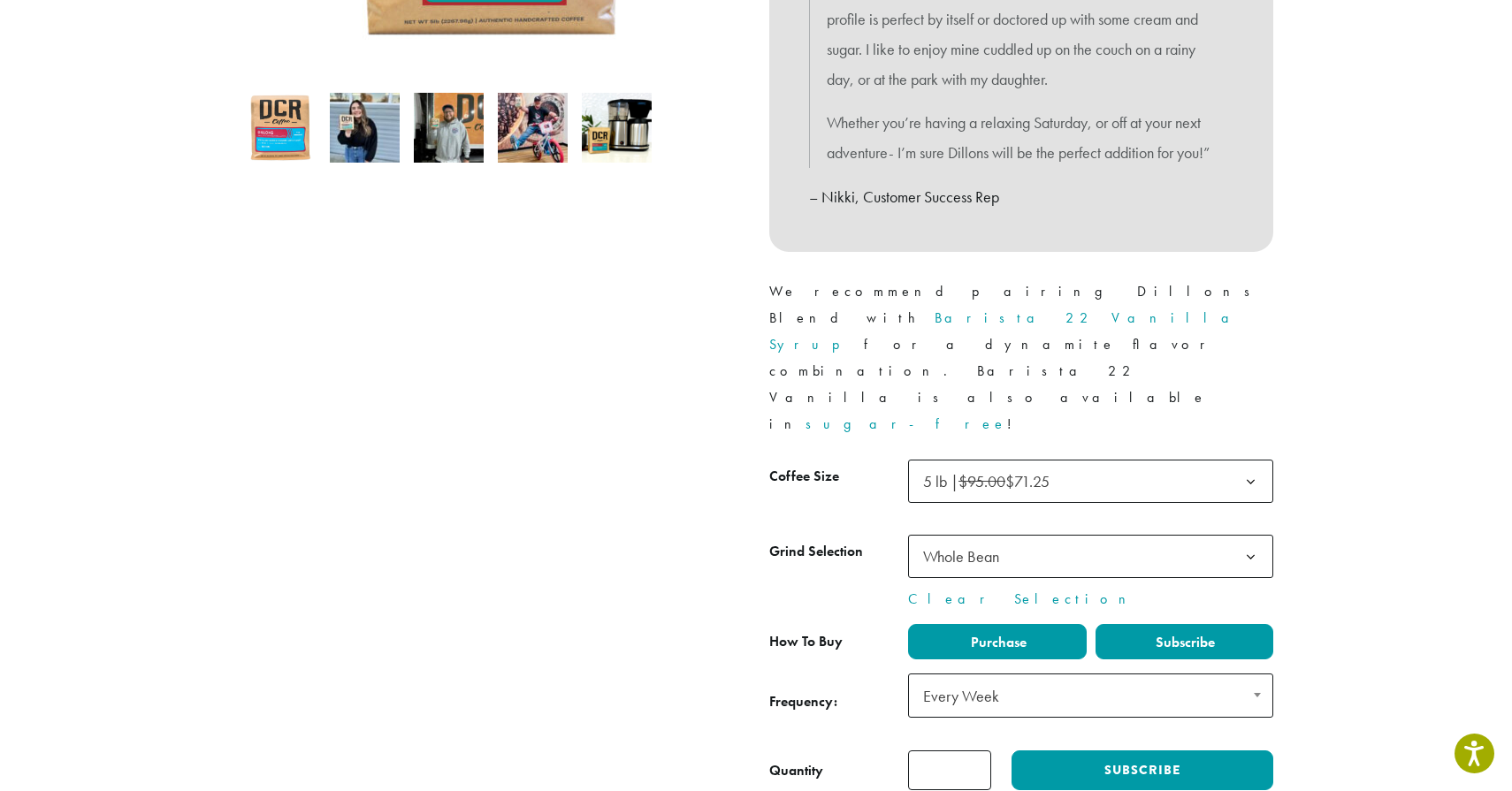 click on "Purchase" 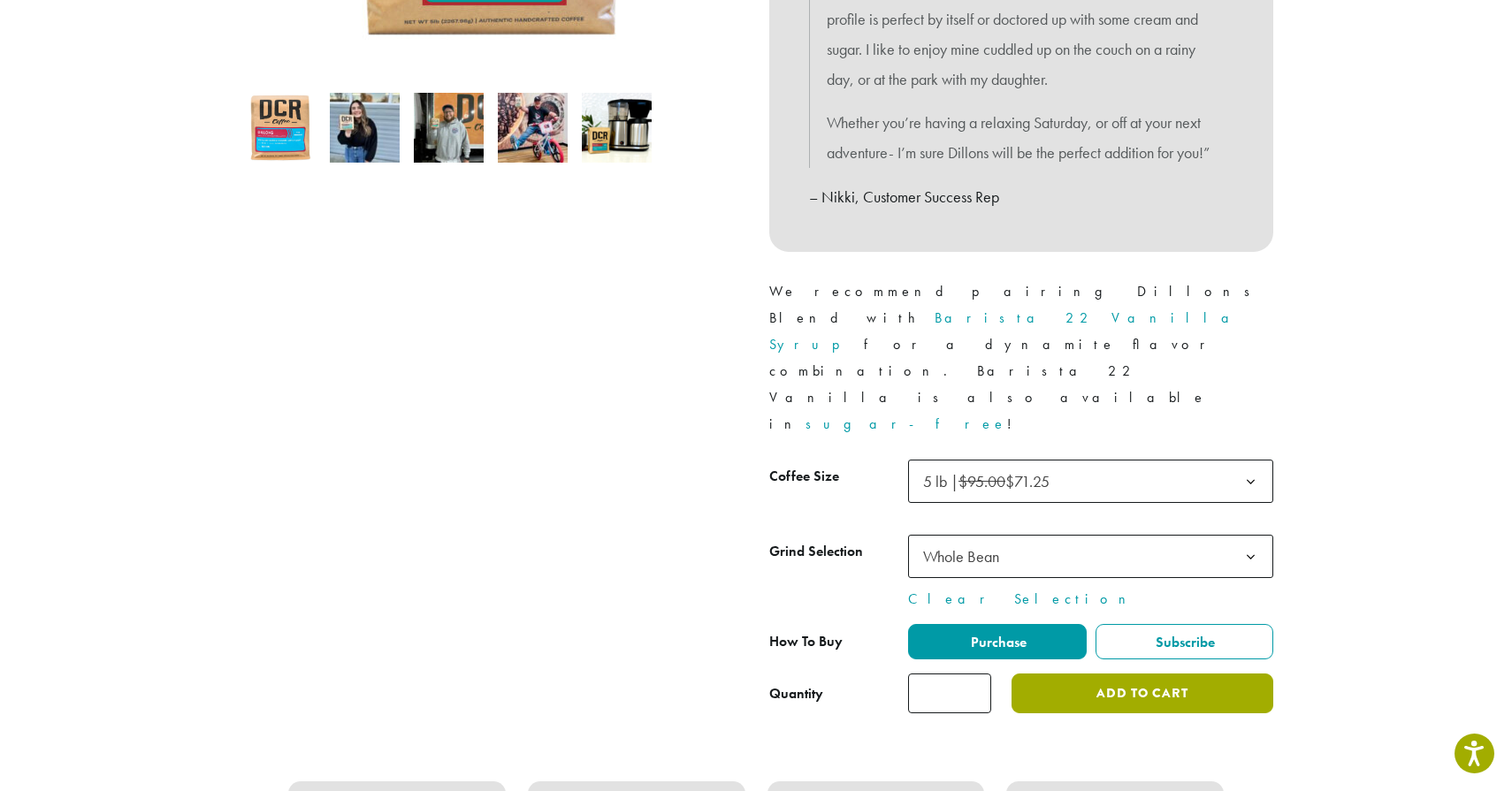 click on "Add to cart" 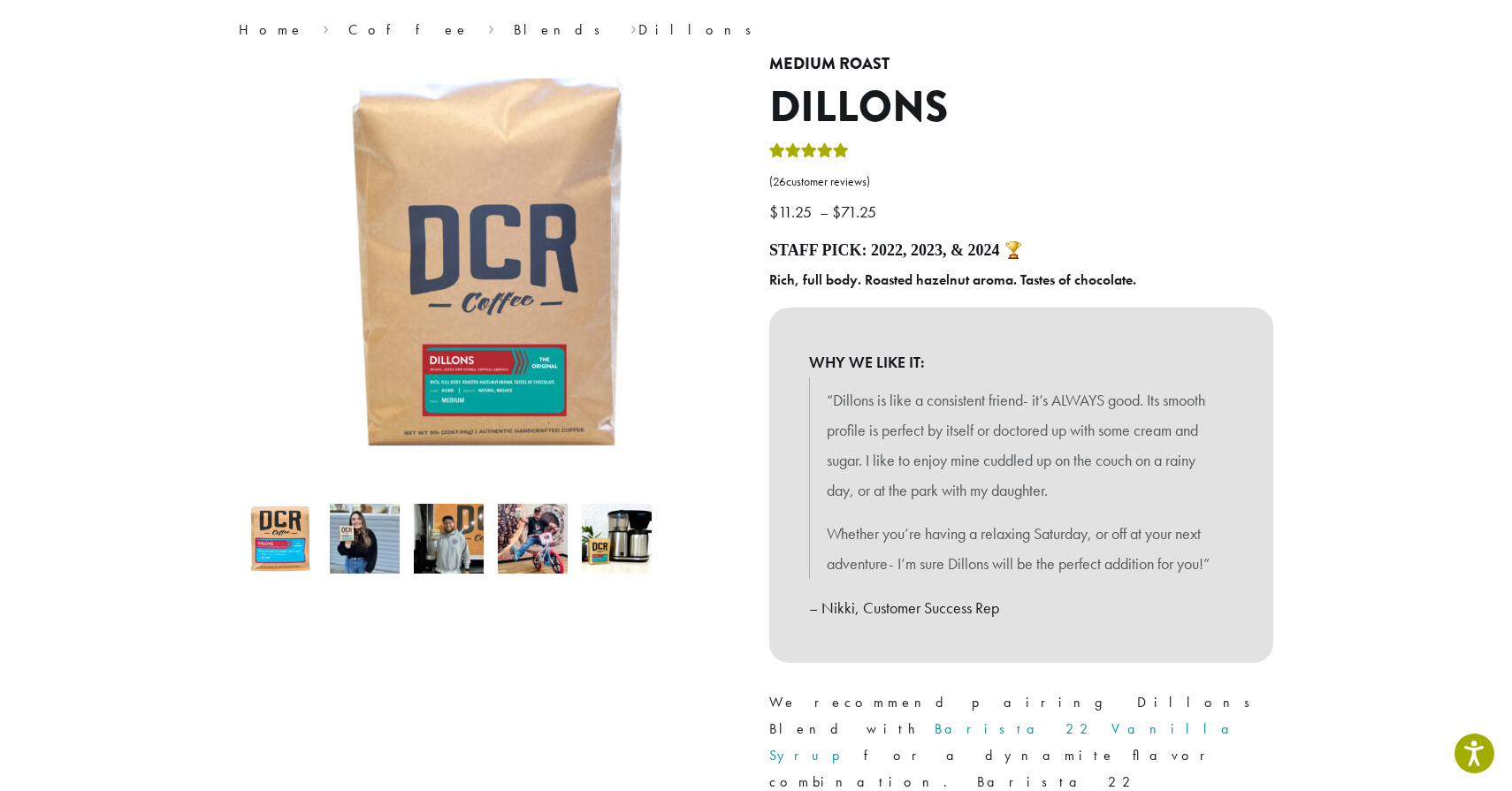 scroll, scrollTop: 0, scrollLeft: 0, axis: both 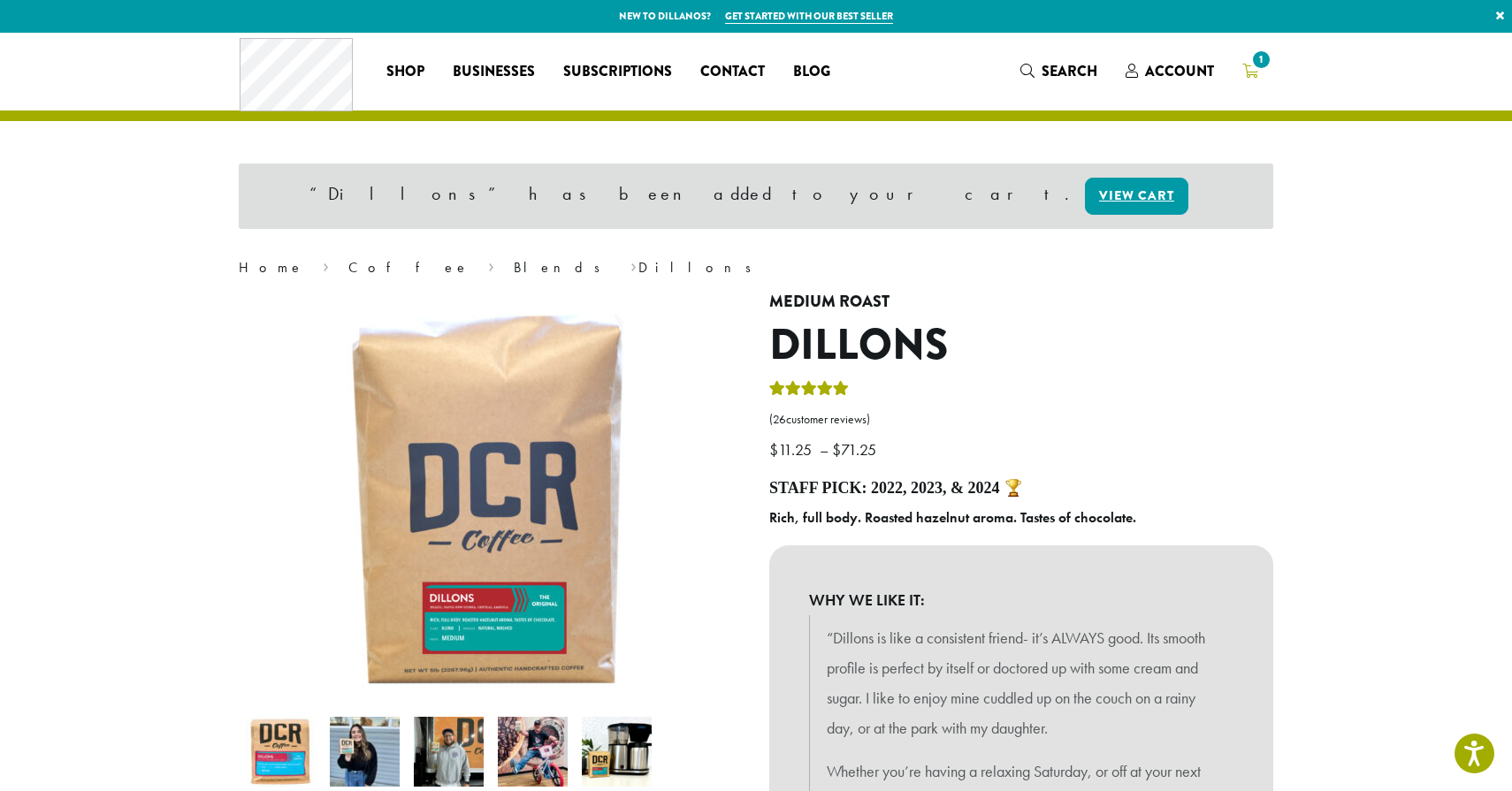 click on "1" at bounding box center (1250, 71) 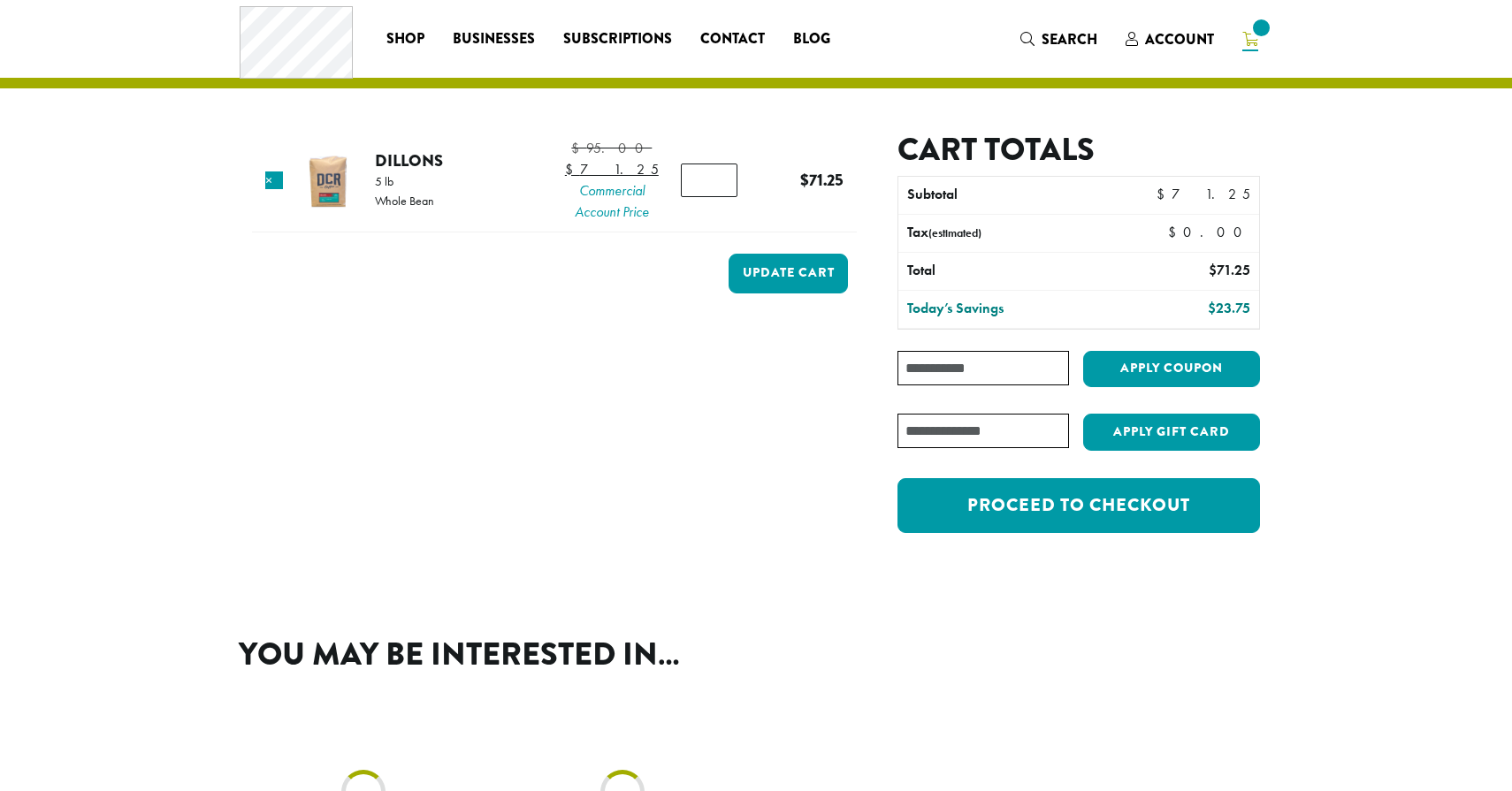 scroll, scrollTop: 0, scrollLeft: 0, axis: both 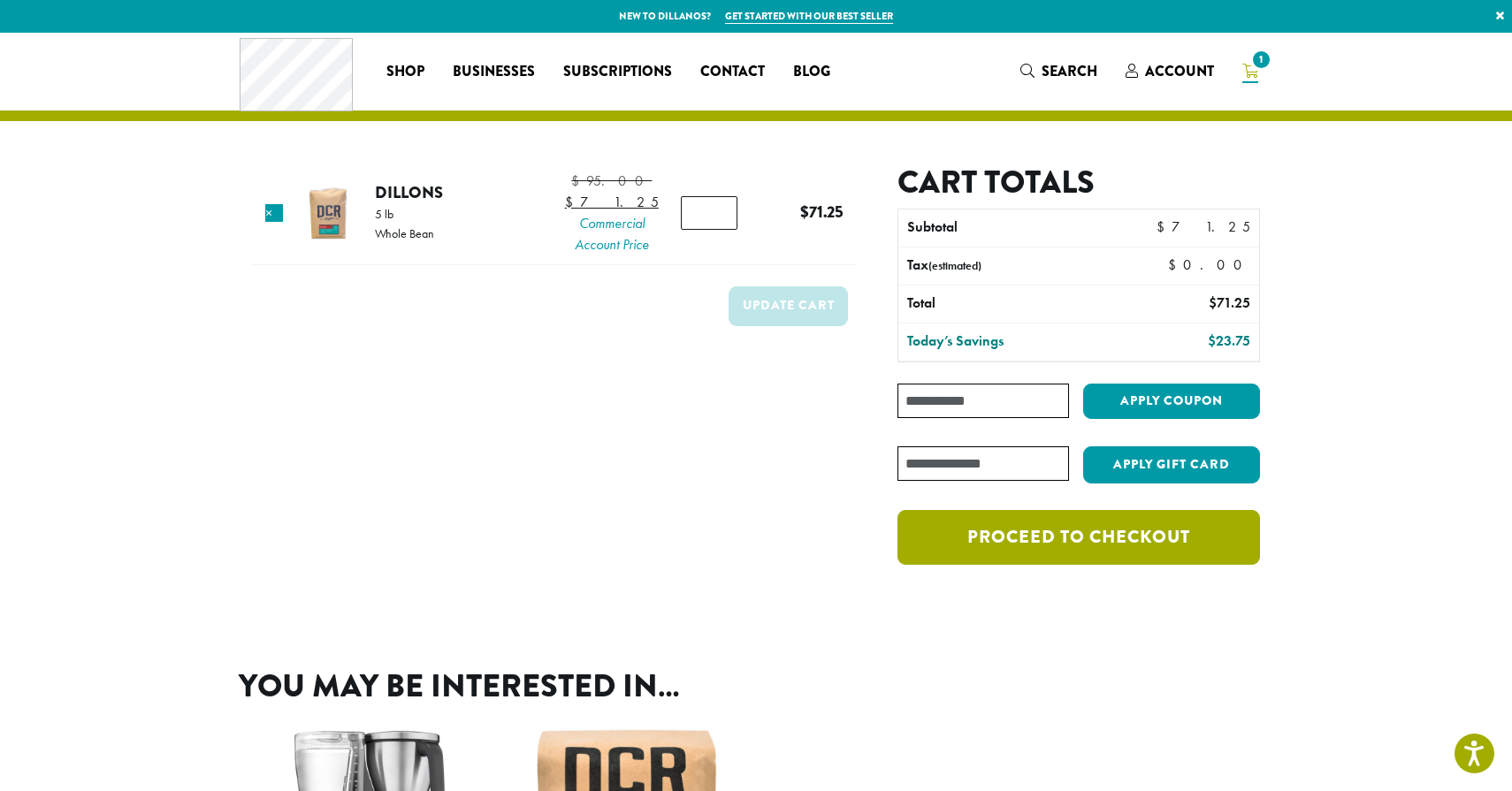 click on "Proceed to checkout" at bounding box center (1079, 537) 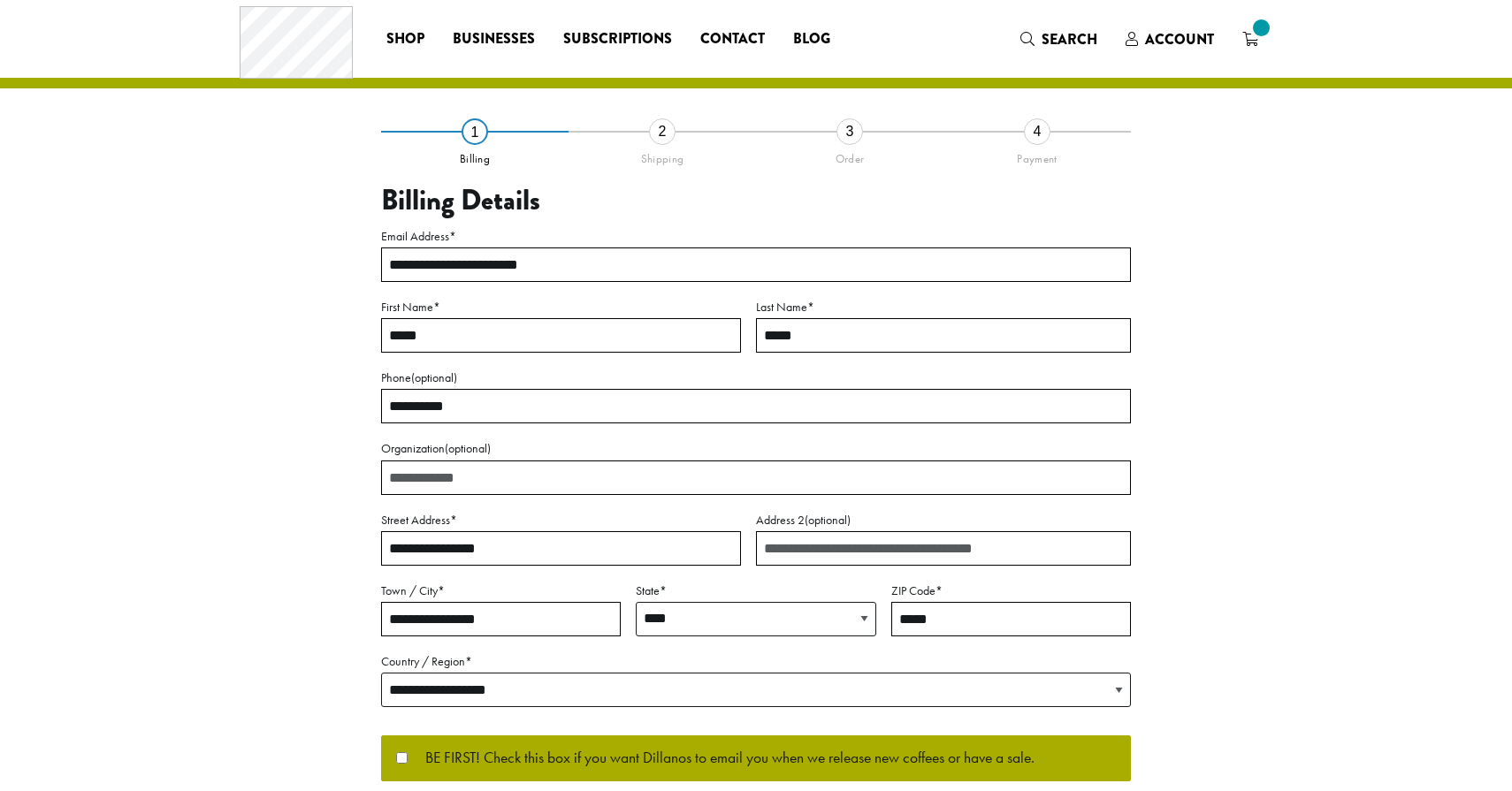 scroll, scrollTop: 0, scrollLeft: 0, axis: both 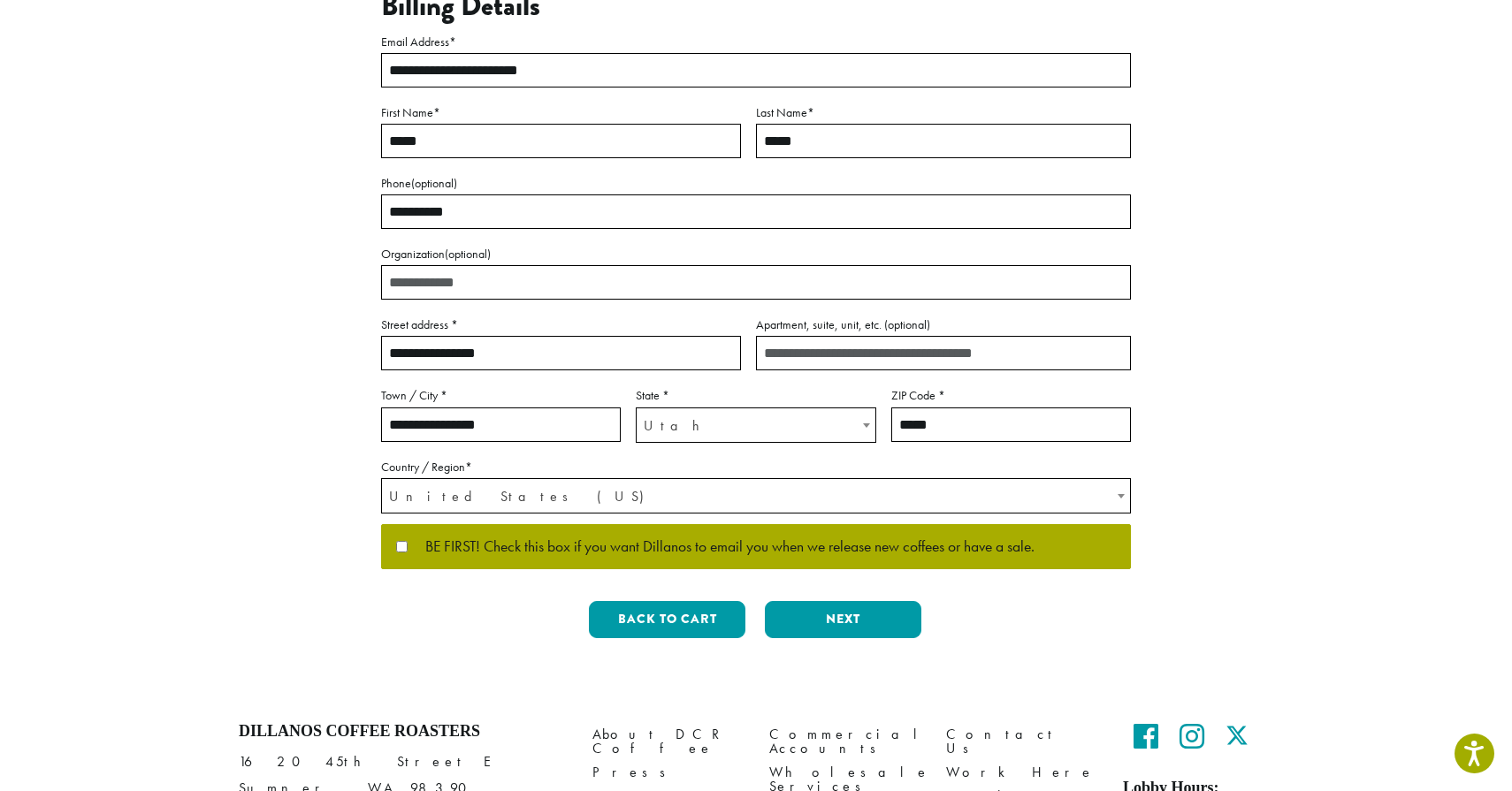 click on "BE FIRST! Check this box if you want Dillanos to email you when we release new coffees or have a sale." at bounding box center (756, 547) 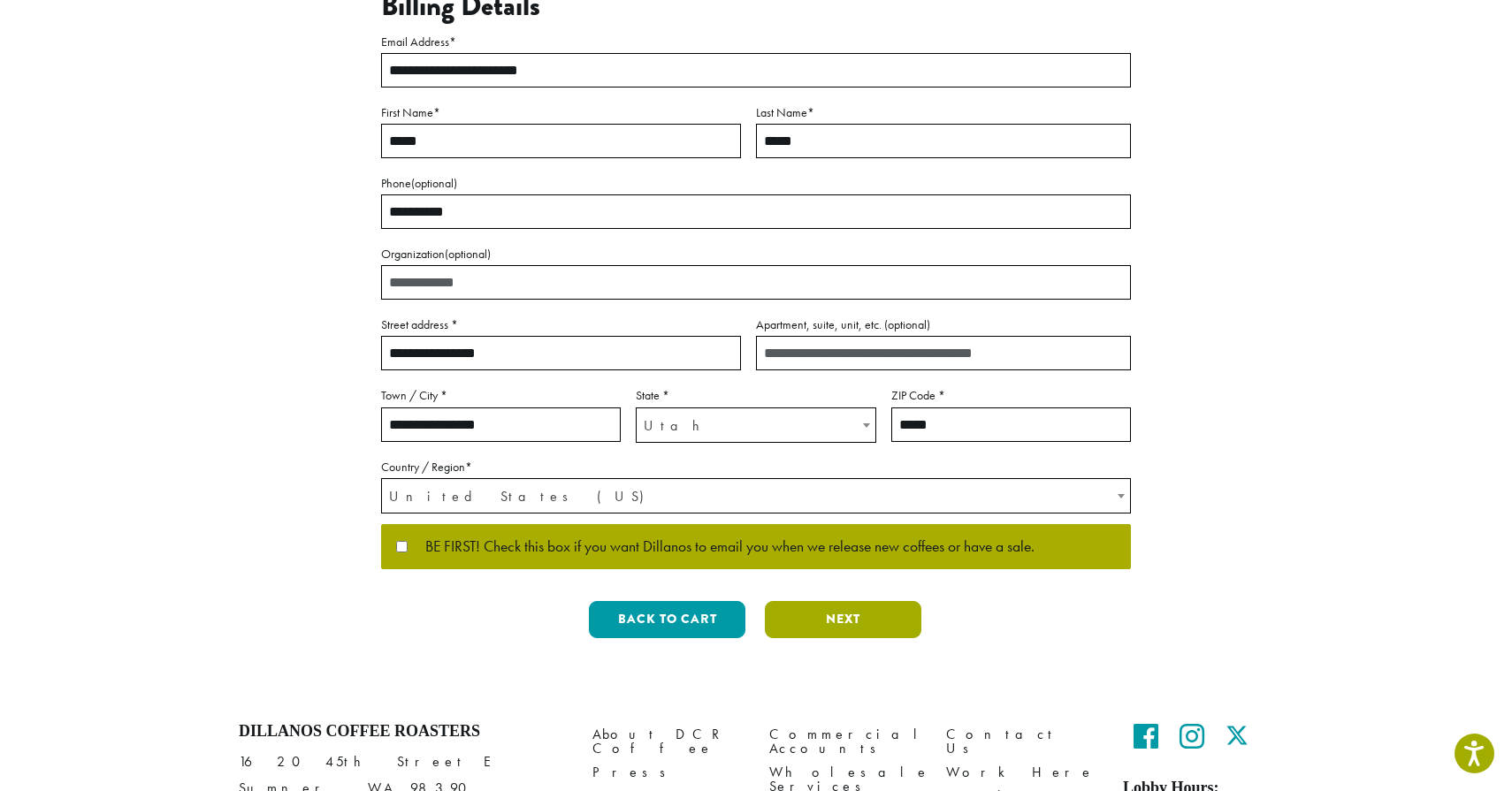 click on "Next" at bounding box center [843, 620] 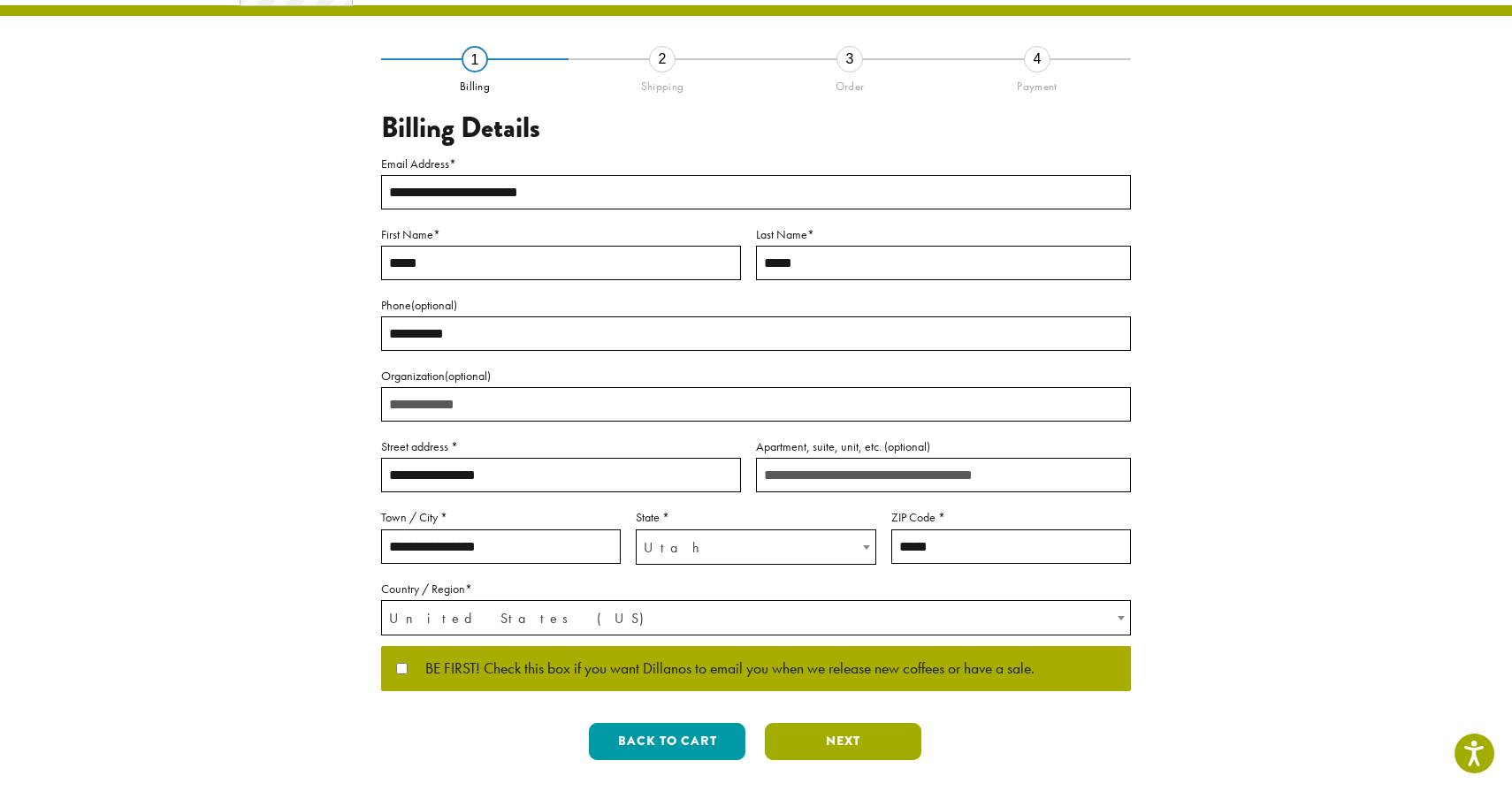 scroll, scrollTop: 0, scrollLeft: 0, axis: both 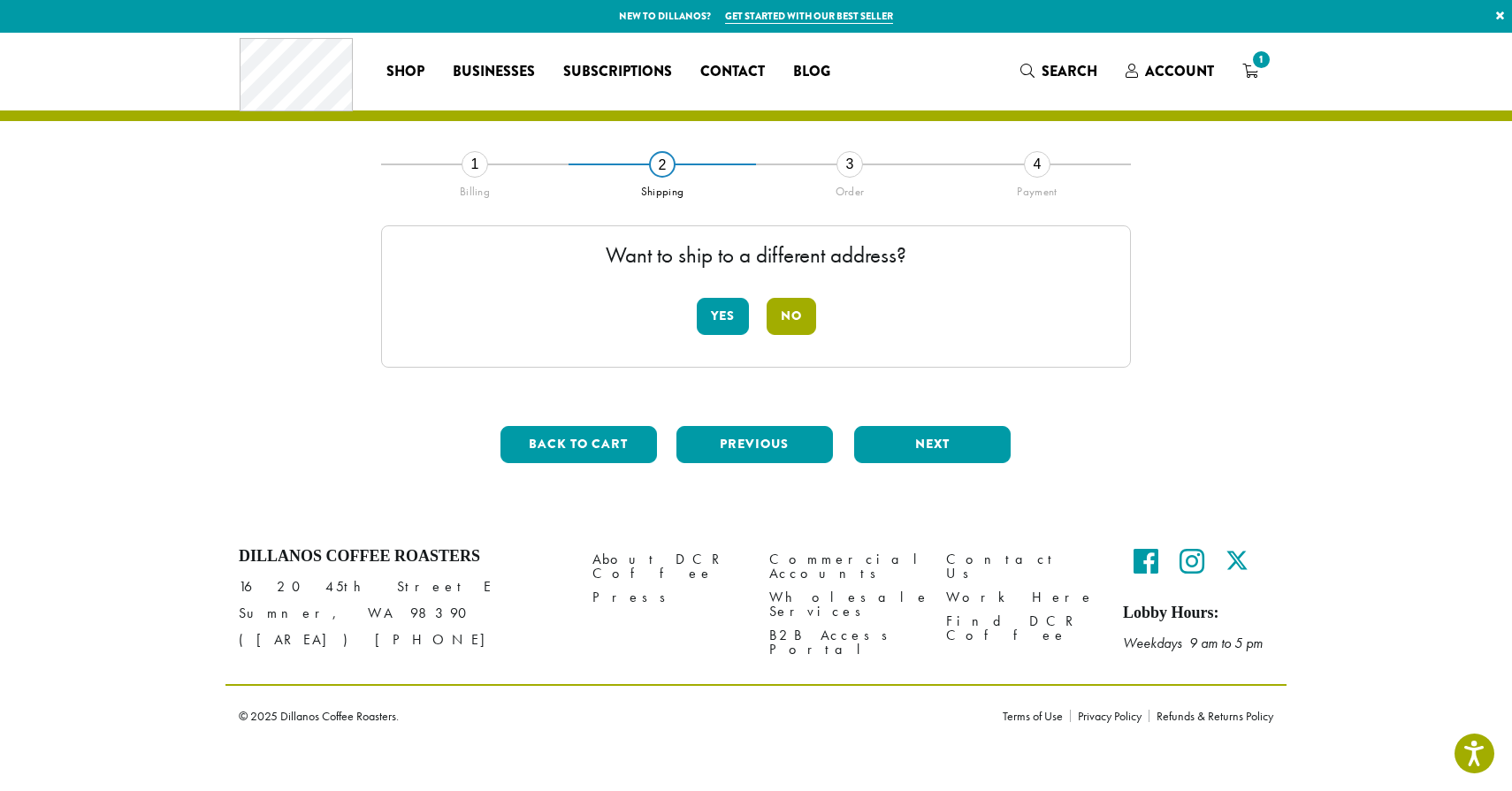 click on "No" at bounding box center [791, 316] 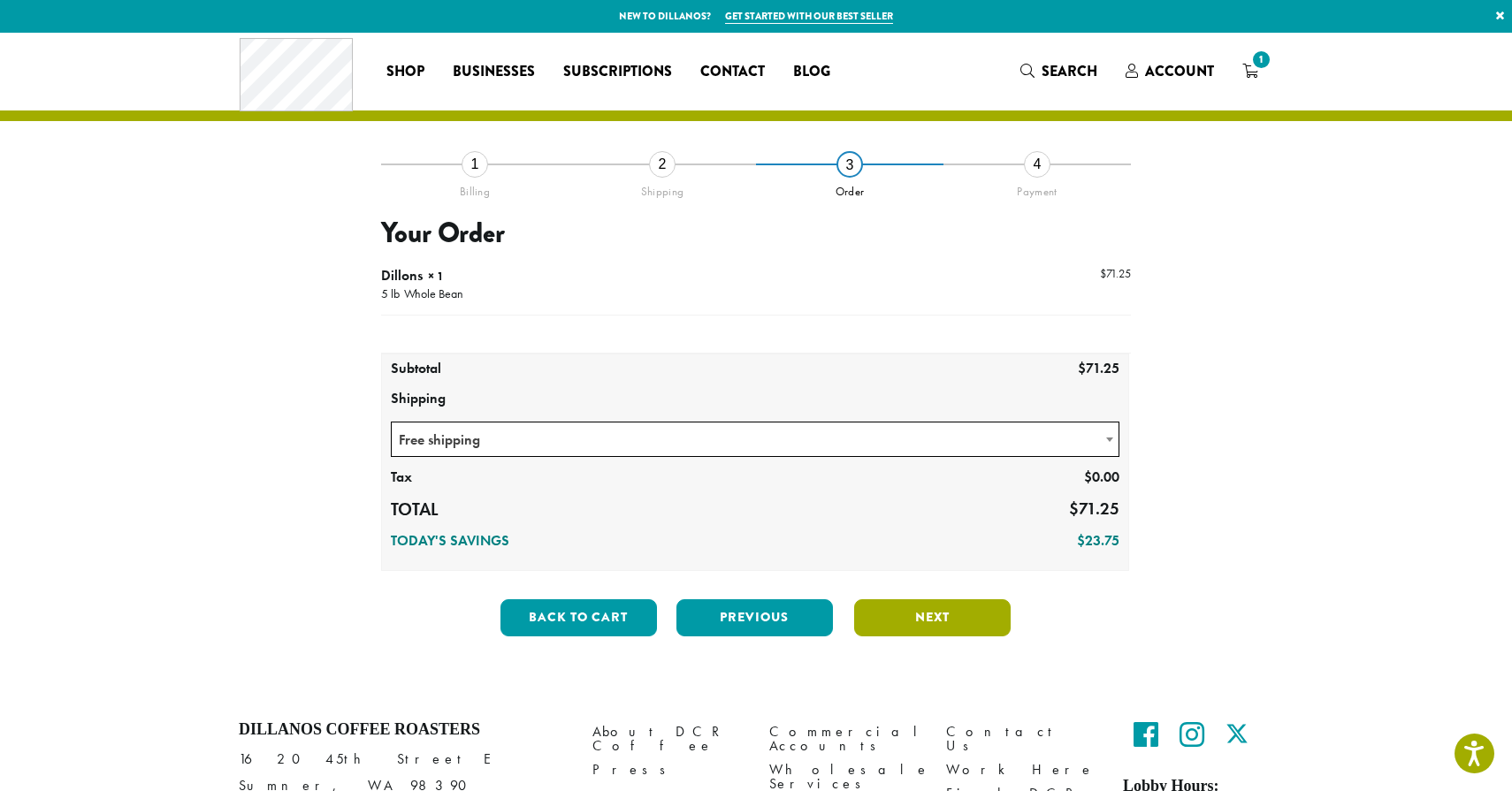 click on "Next" at bounding box center (932, 618) 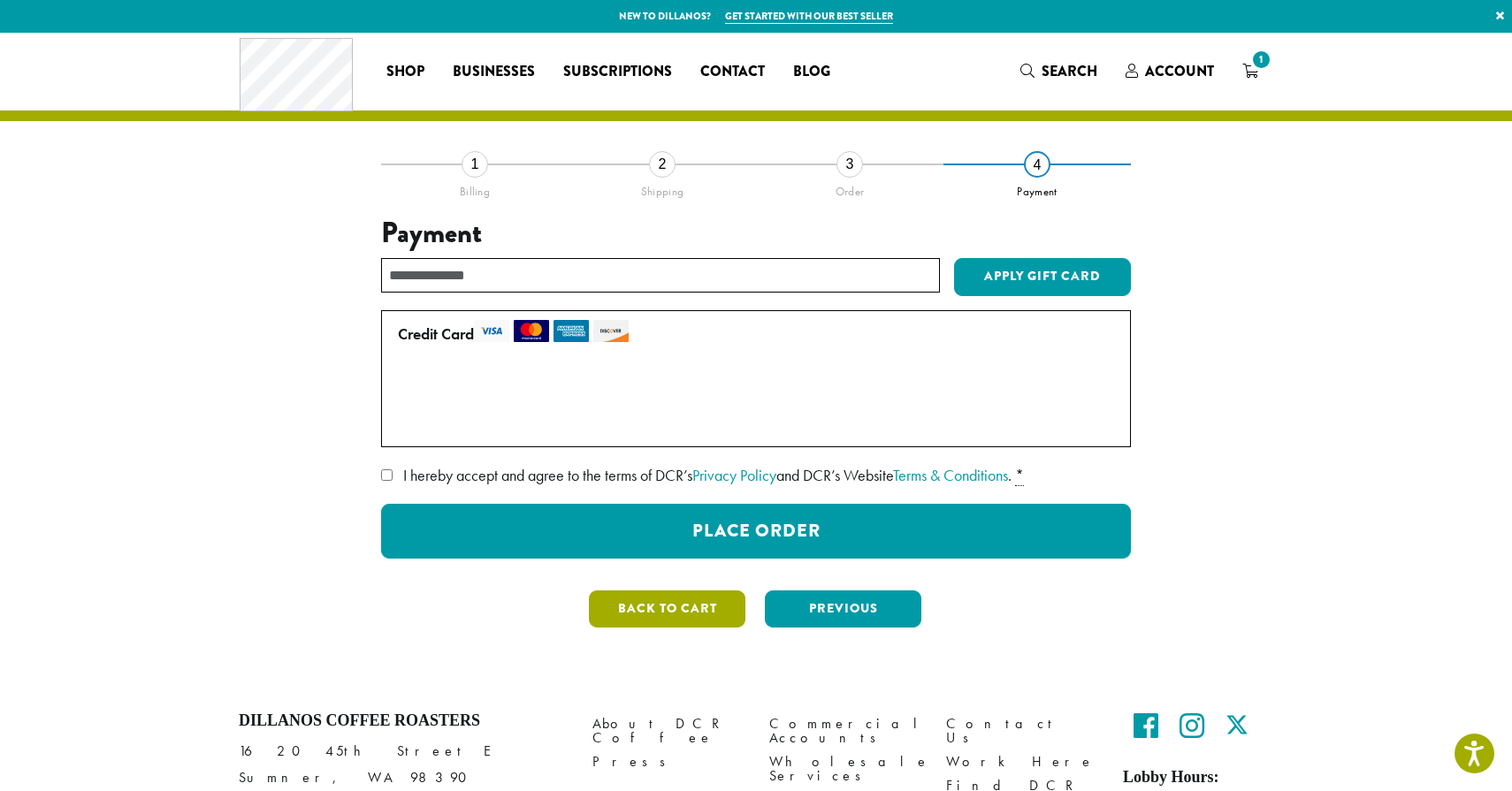 click on "Back to cart" at bounding box center (667, 609) 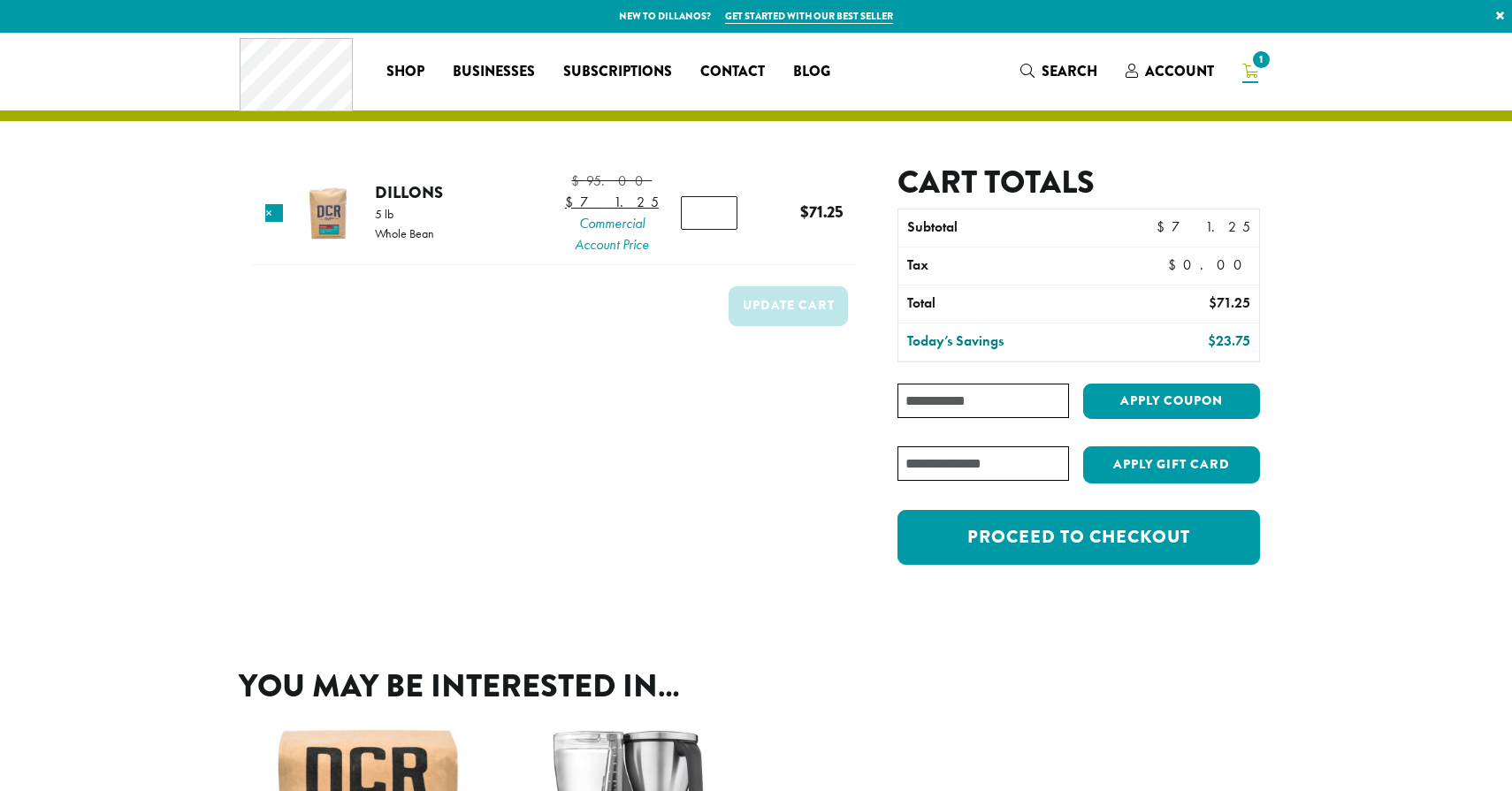 scroll, scrollTop: 0, scrollLeft: 0, axis: both 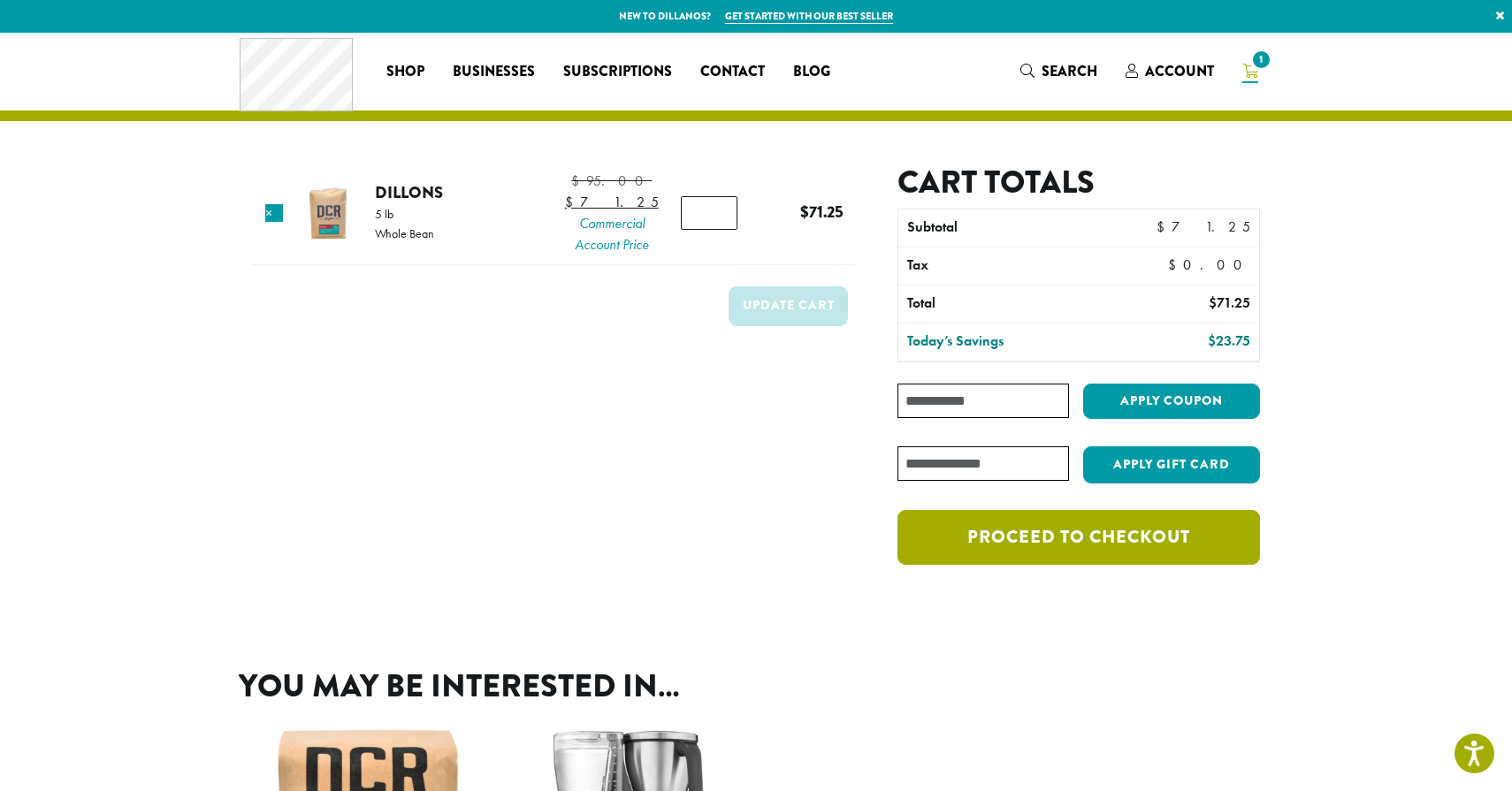 click on "Proceed to checkout" at bounding box center [1079, 537] 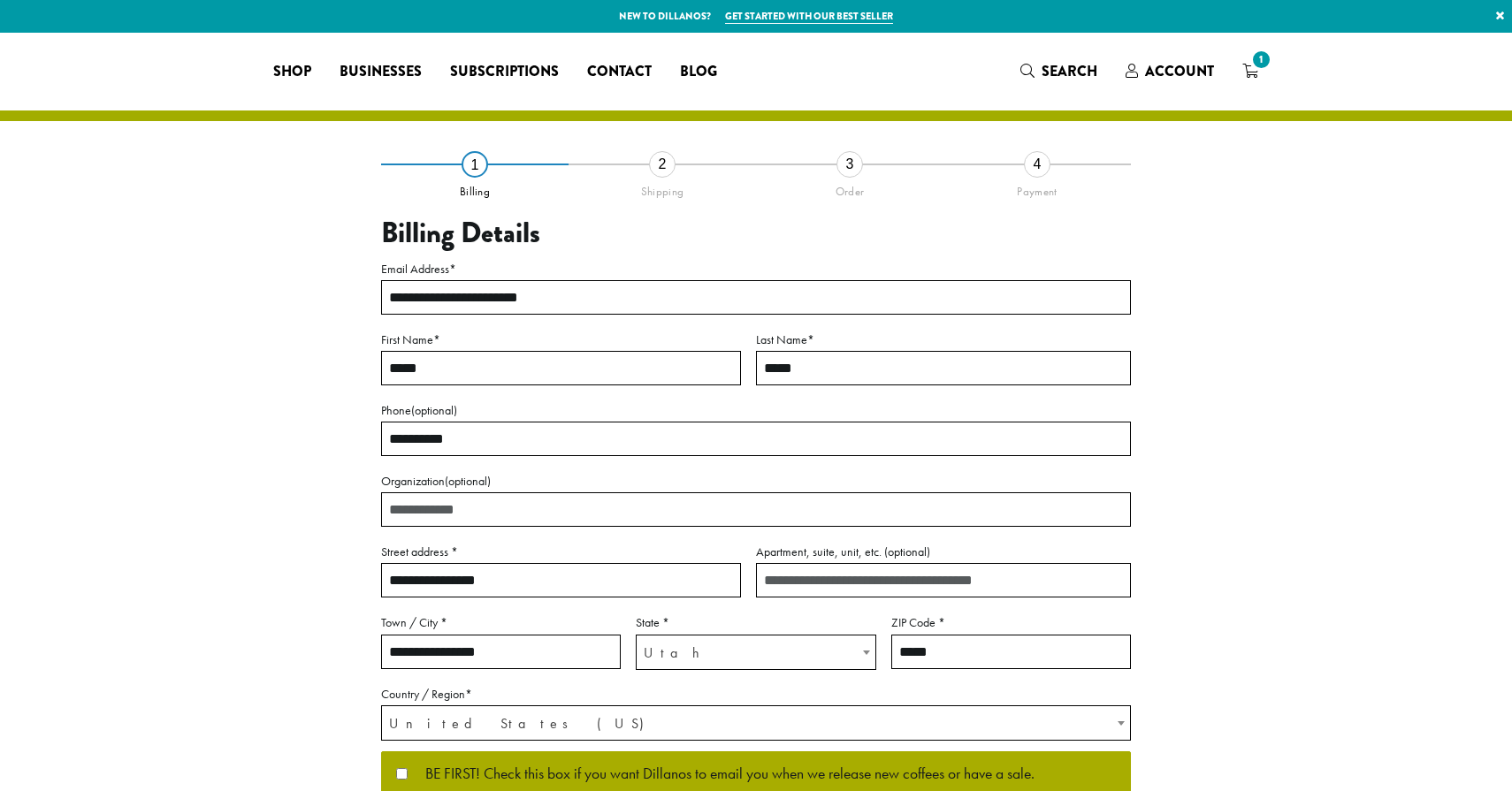 select on "**" 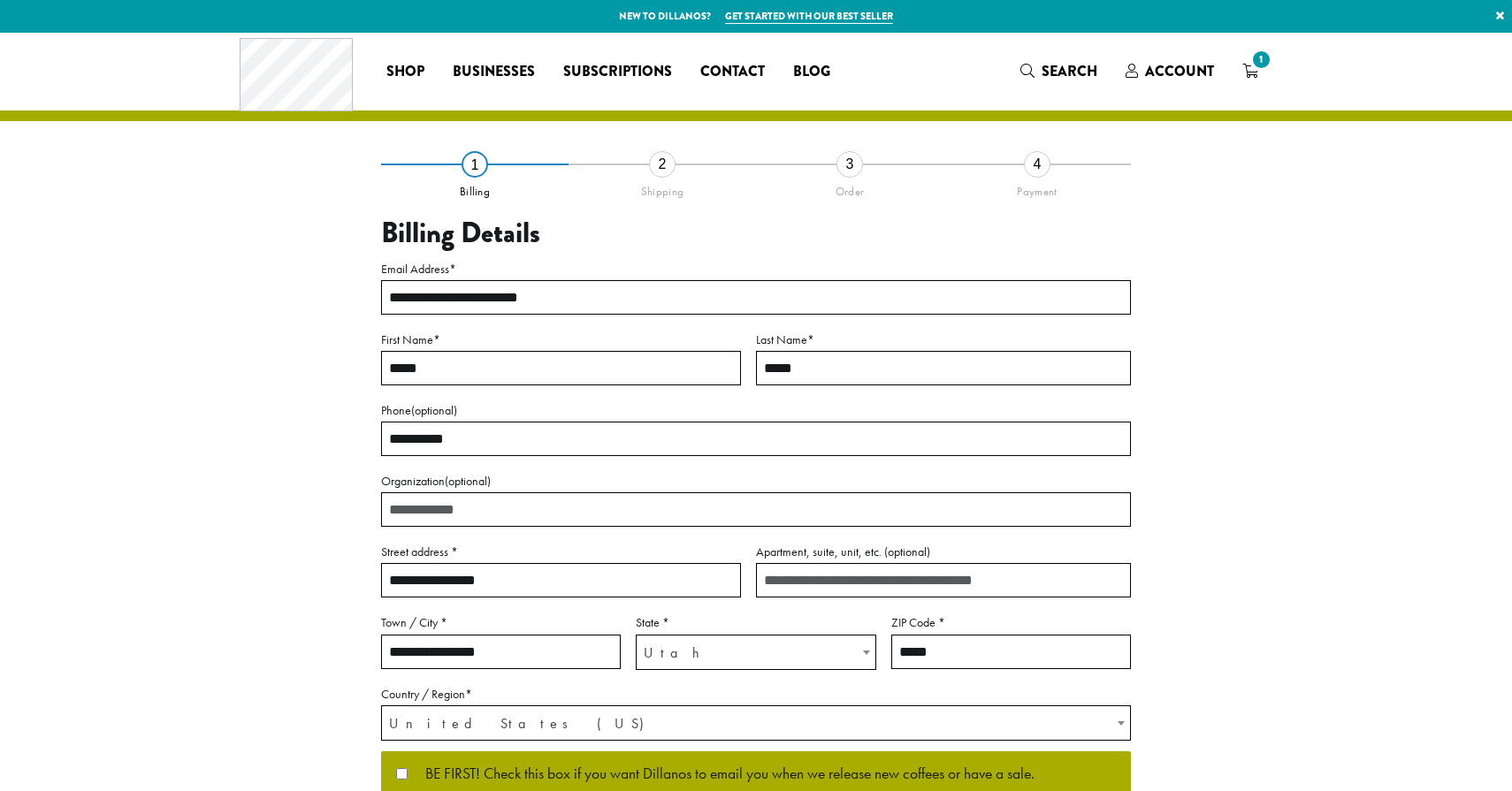 scroll, scrollTop: 0, scrollLeft: 0, axis: both 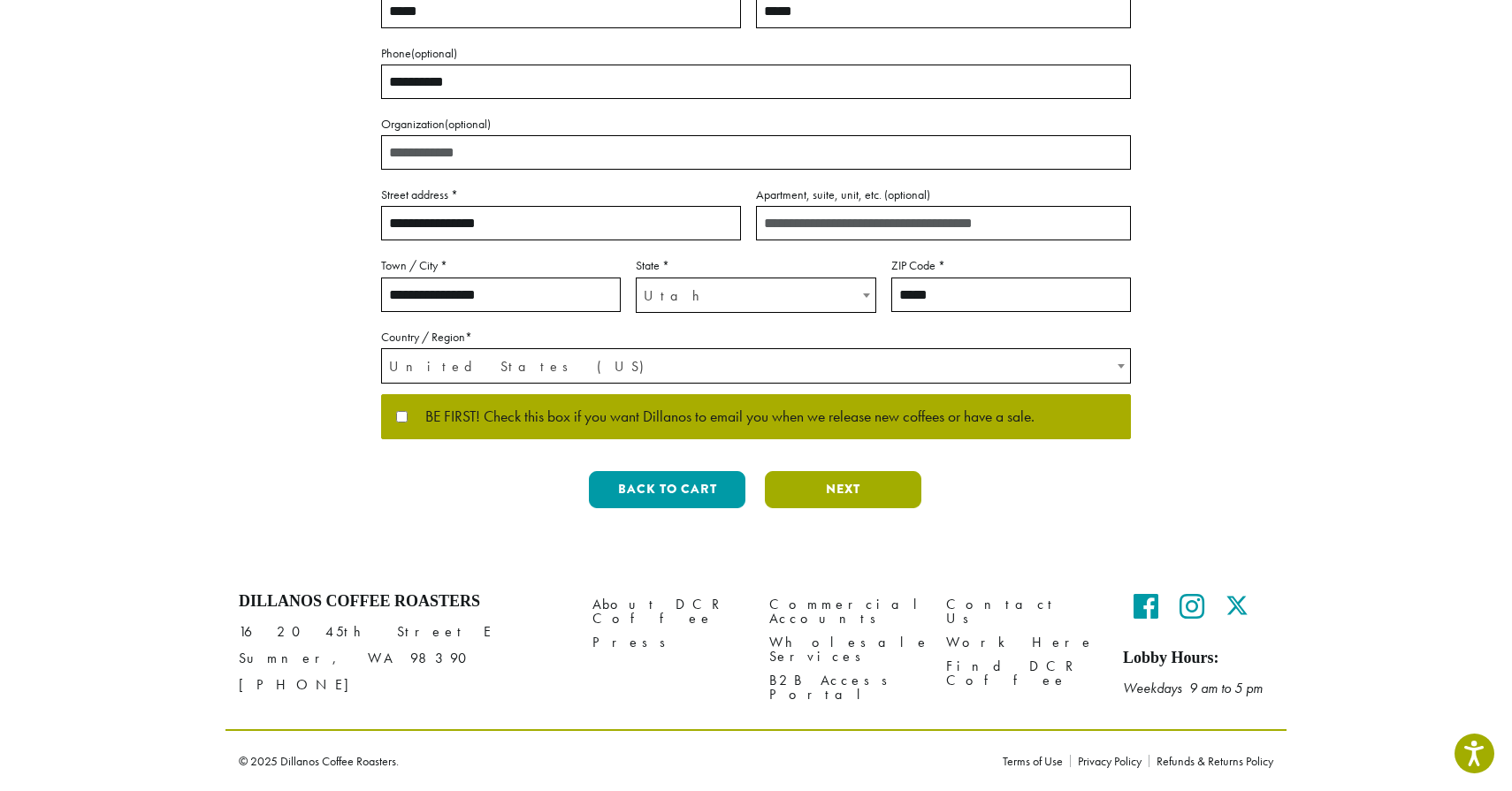 click on "Next" at bounding box center (843, 490) 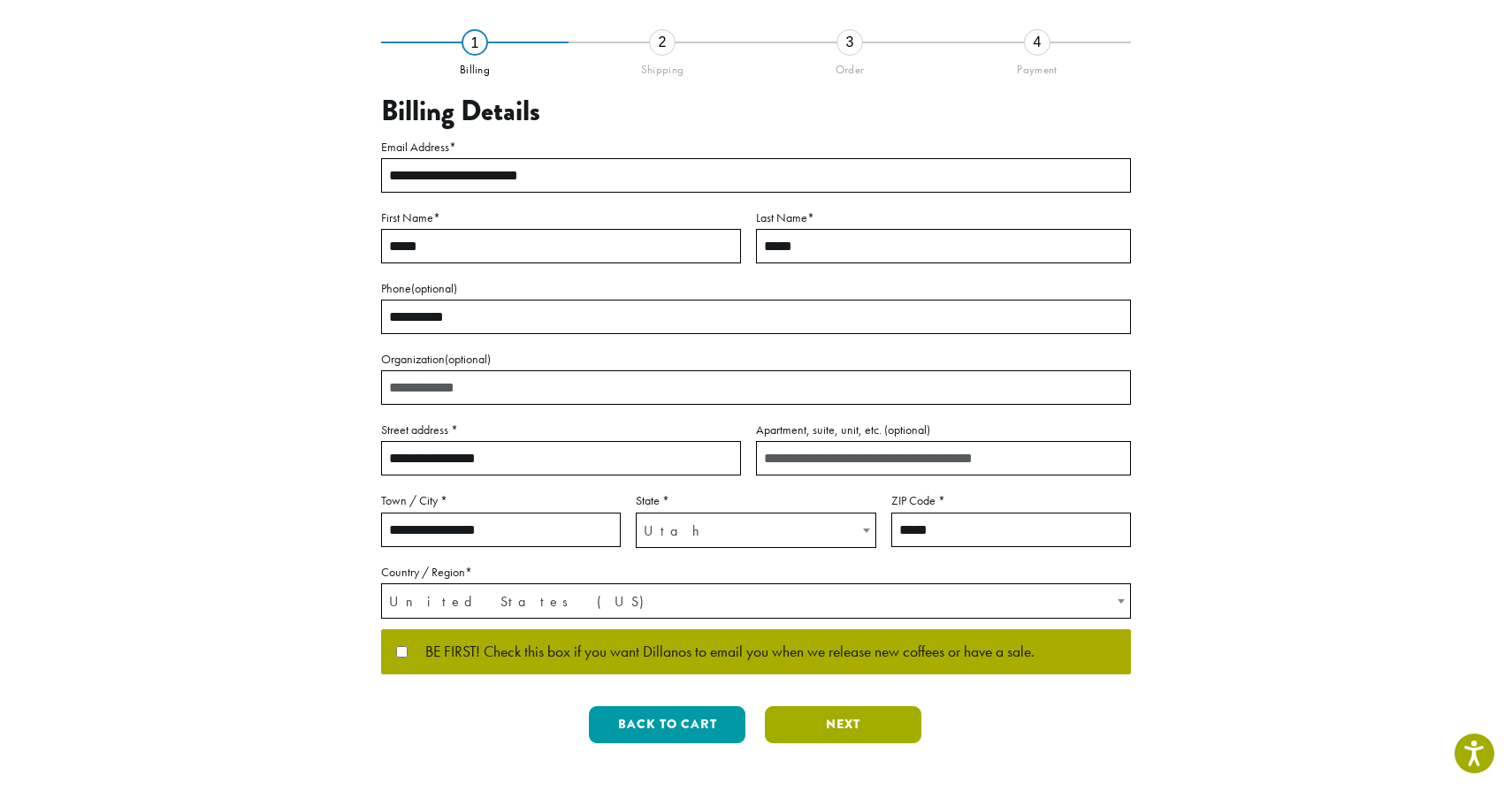 scroll, scrollTop: 0, scrollLeft: 0, axis: both 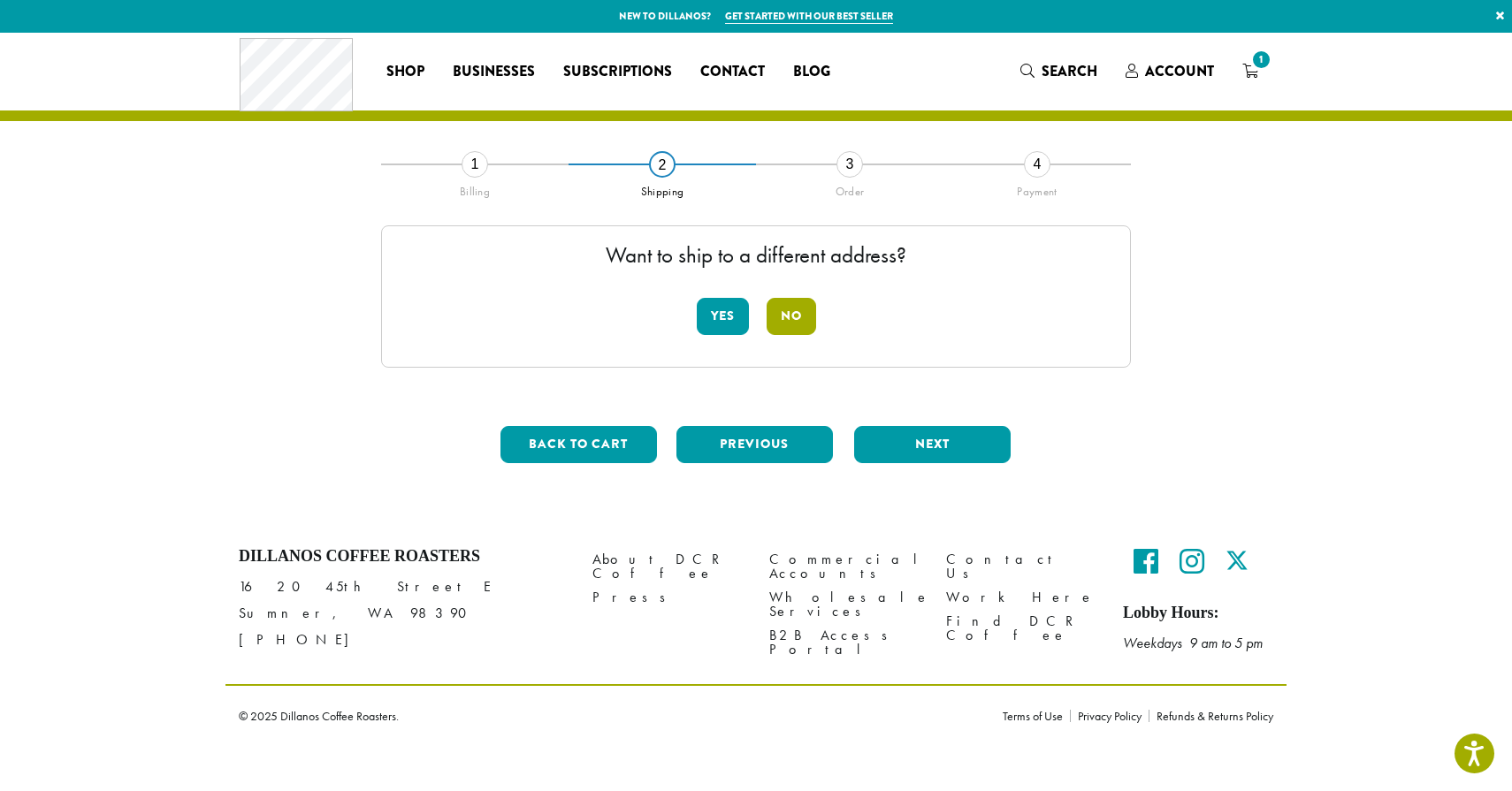 click on "No" at bounding box center [791, 316] 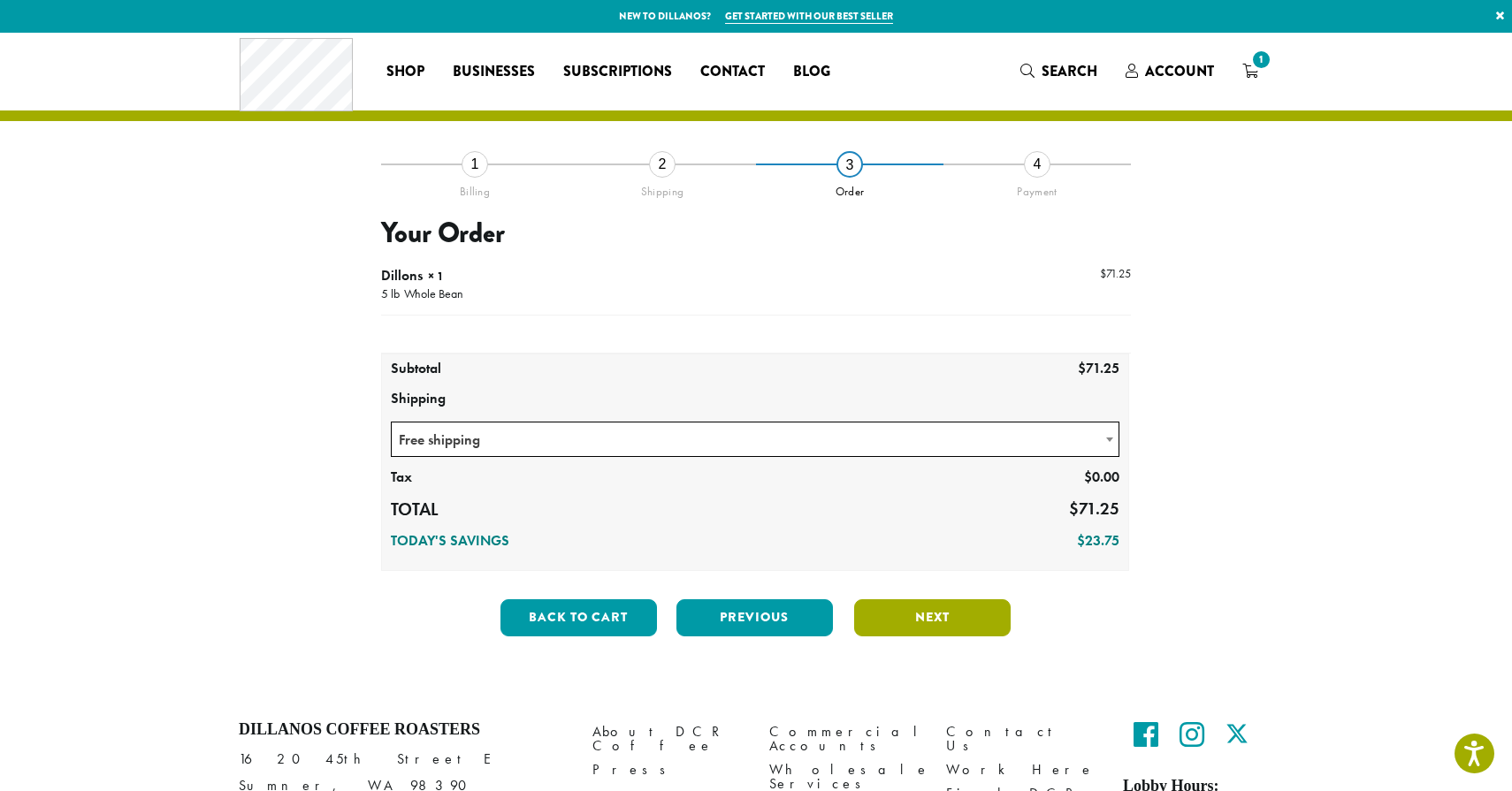 click on "Next" at bounding box center [932, 618] 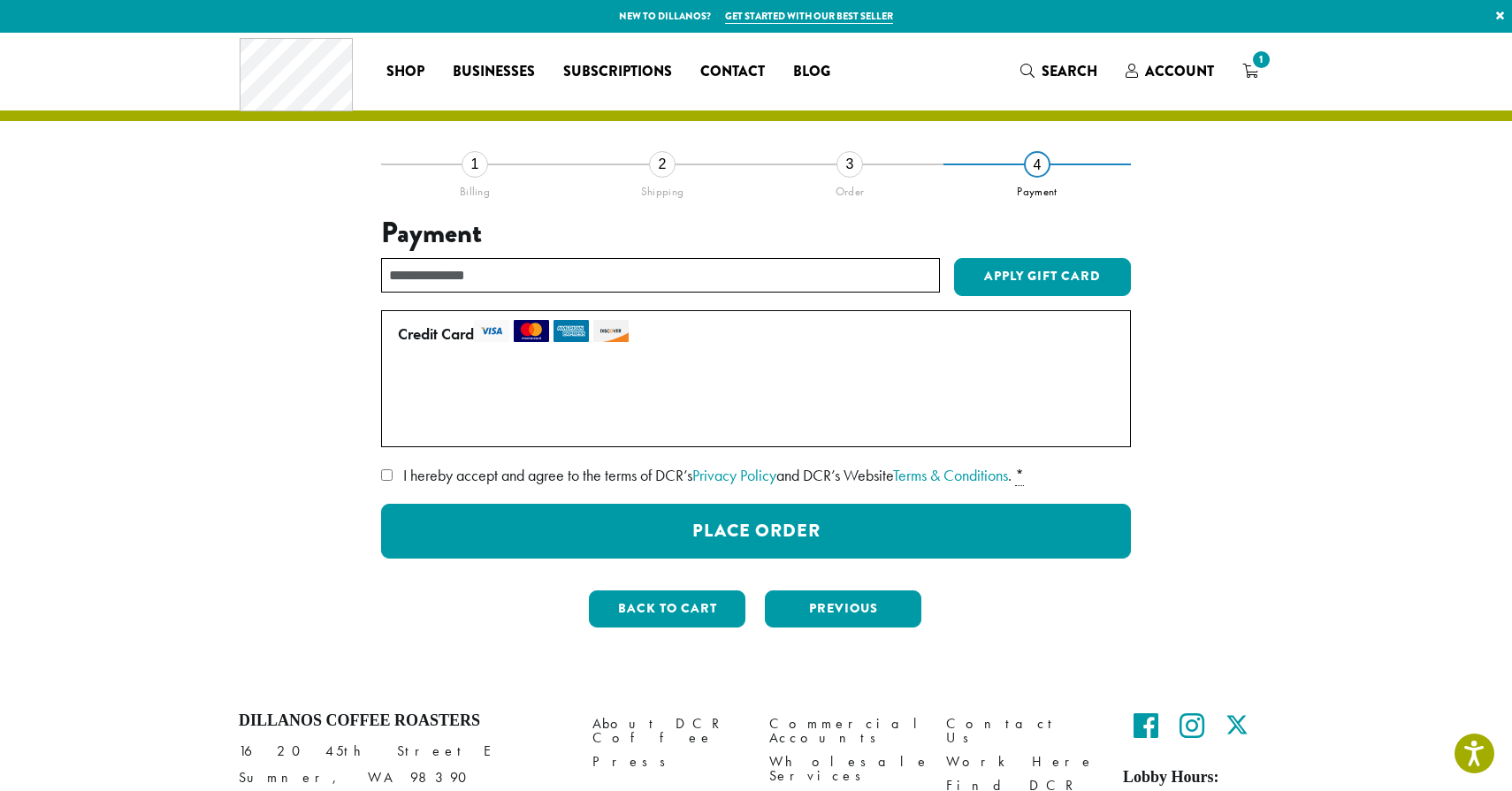 click on "Use a new card" at bounding box center (752, 422) 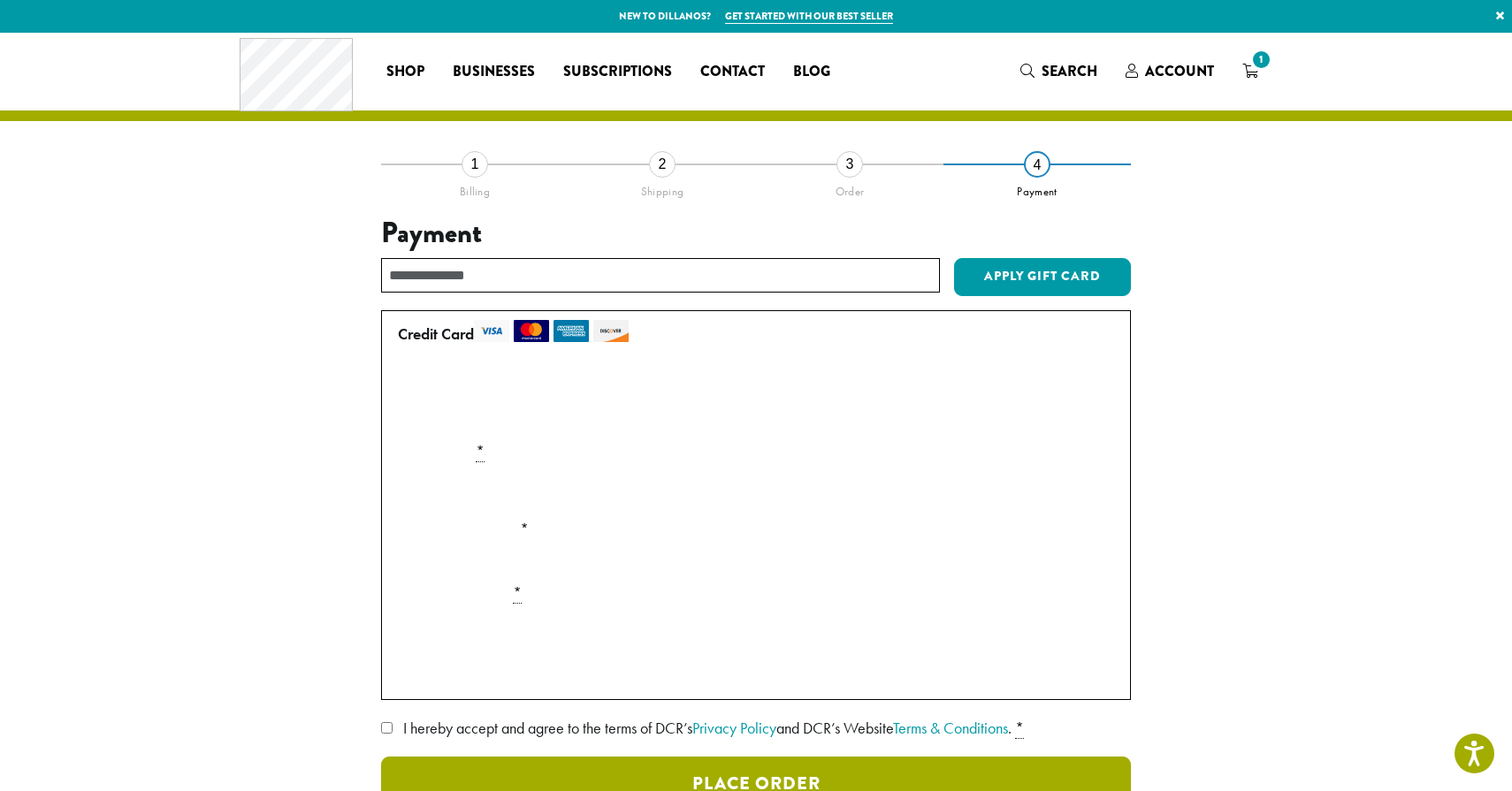click on "Place Order" at bounding box center (756, 784) 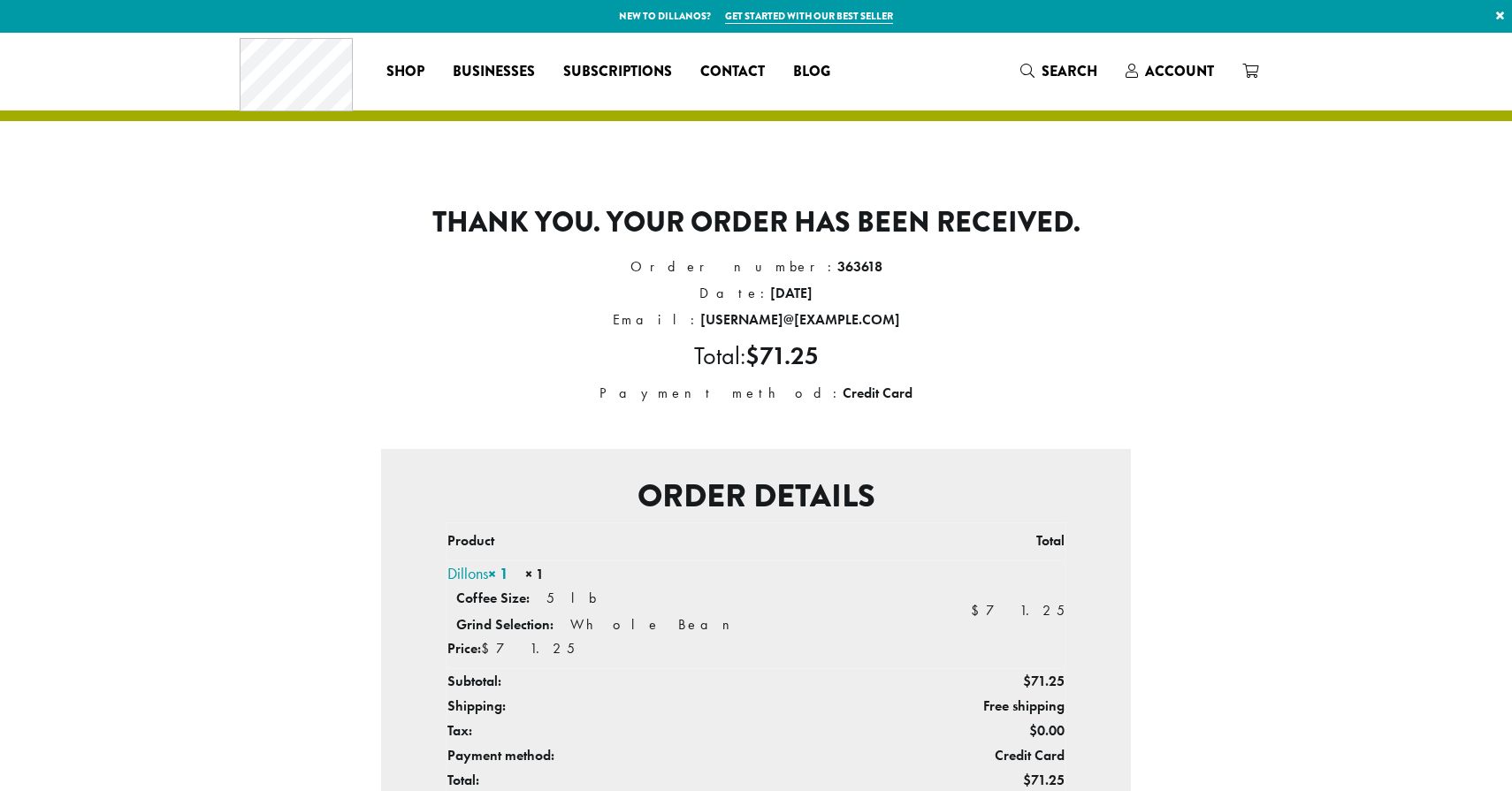scroll, scrollTop: 0, scrollLeft: 0, axis: both 